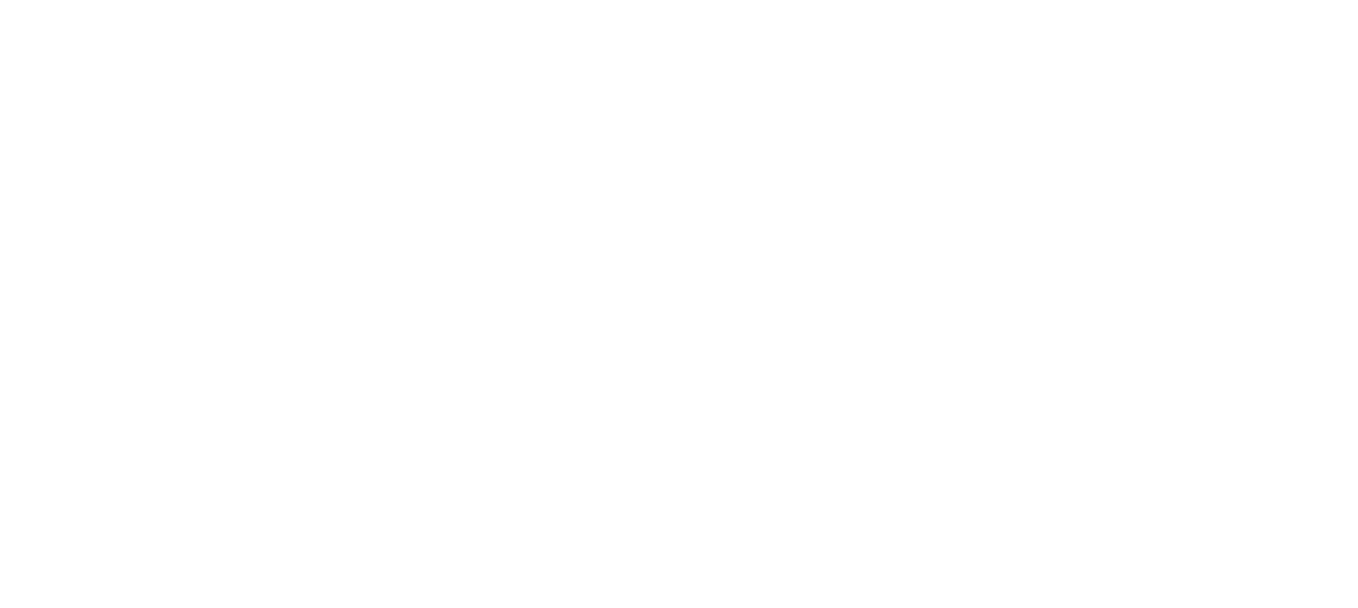 scroll, scrollTop: 0, scrollLeft: 0, axis: both 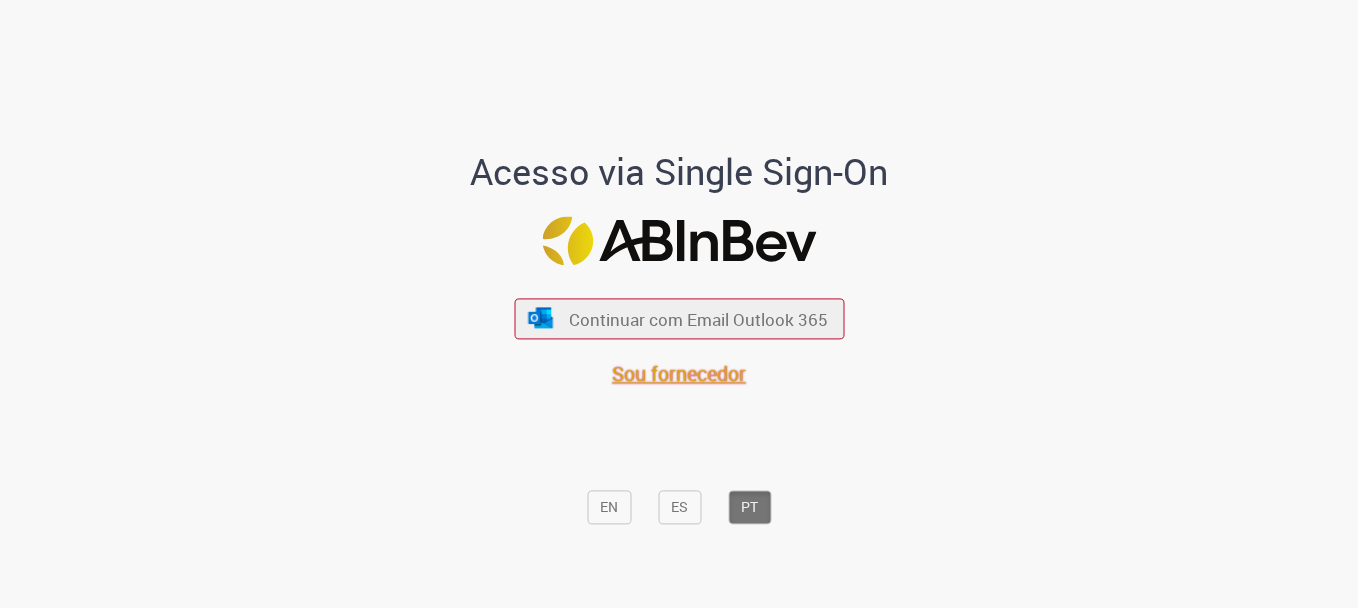 click on "Sou fornecedor" at bounding box center [679, 373] 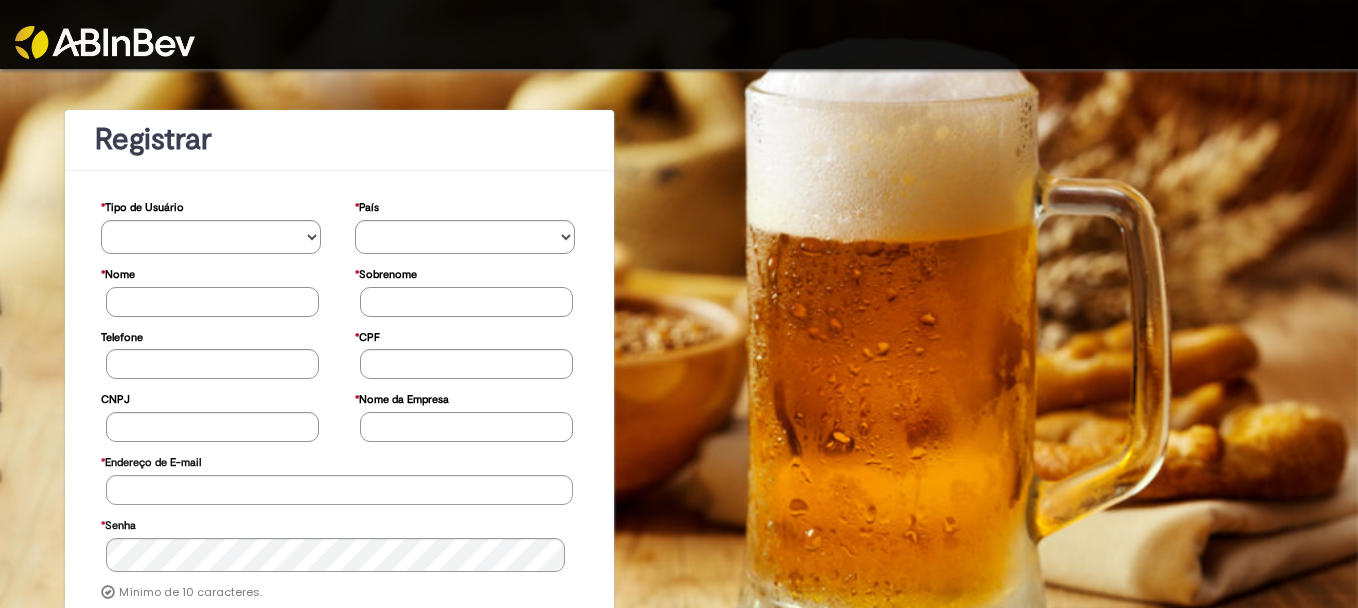 scroll, scrollTop: 0, scrollLeft: 0, axis: both 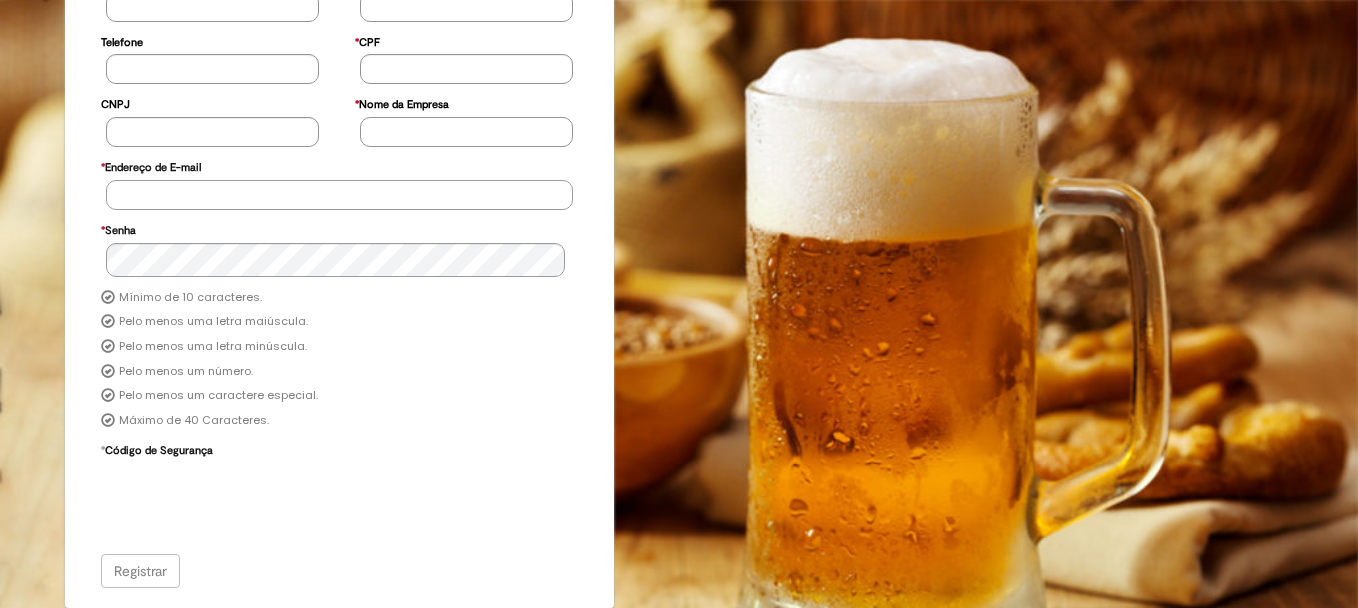 type on "**********" 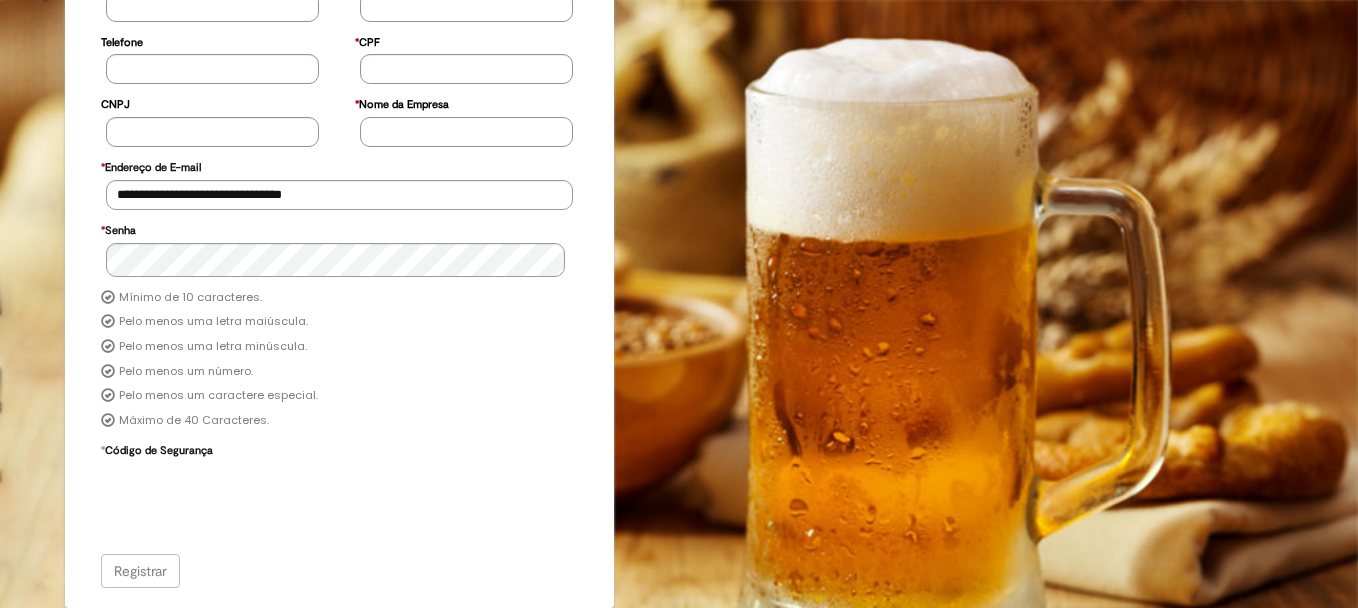 type on "**********" 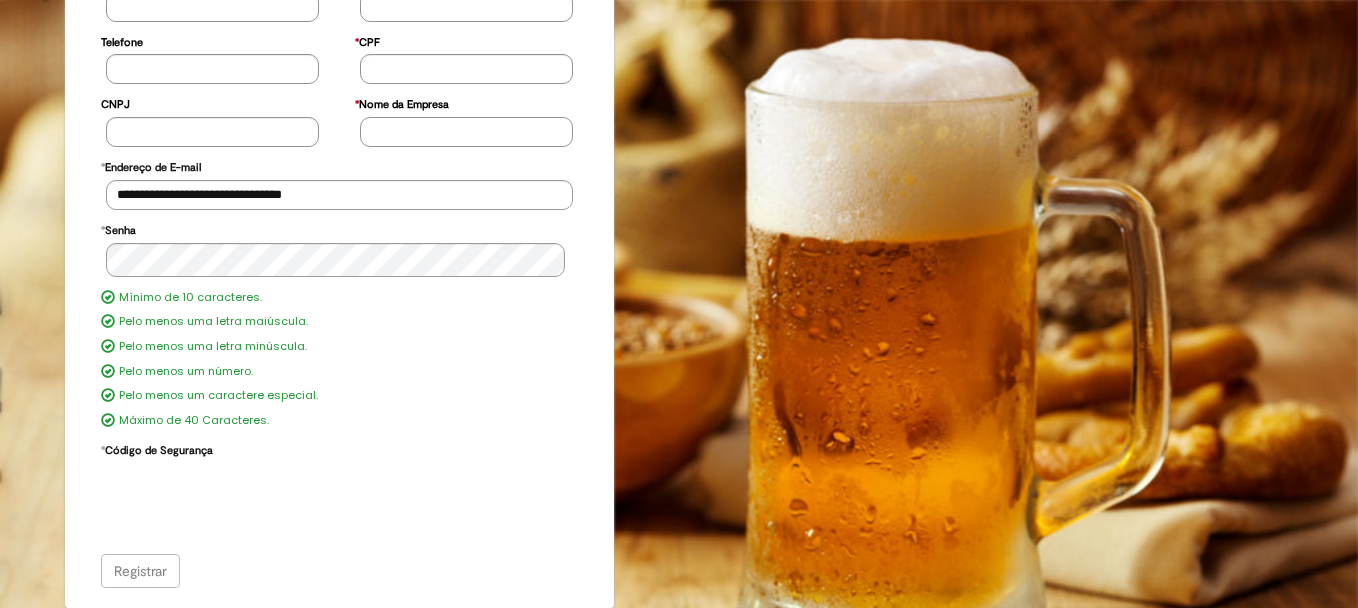 click on "Registrar" at bounding box center [340, 571] 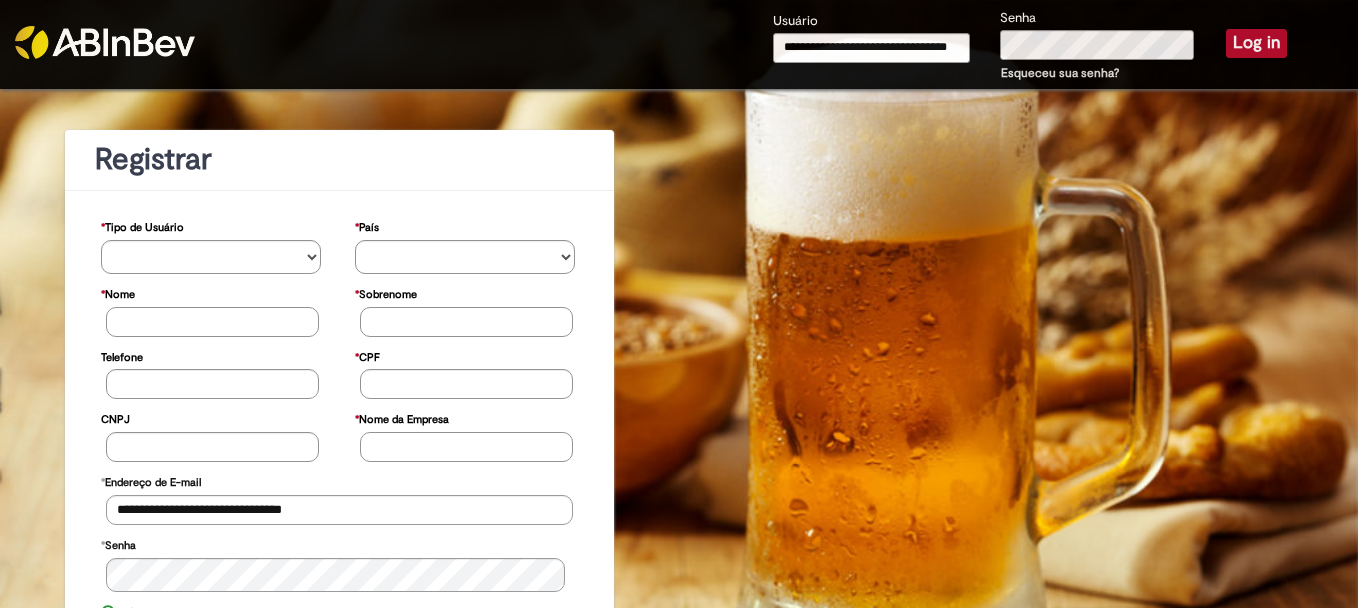 click on "Log in" at bounding box center [1256, 43] 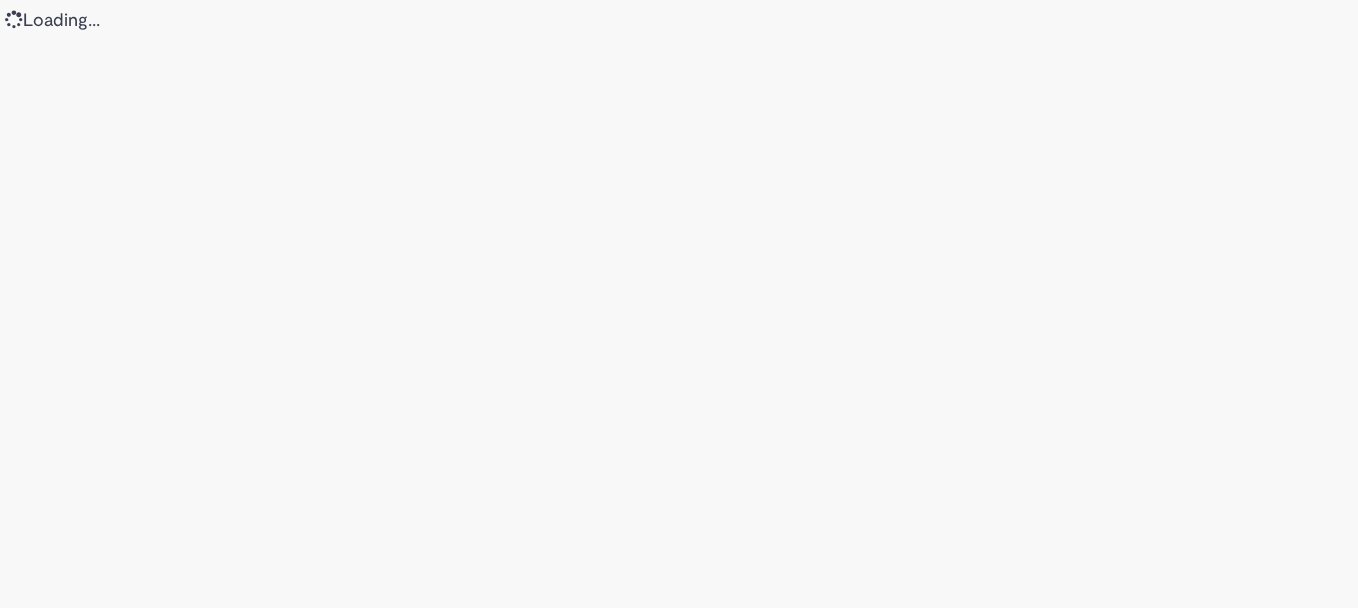 scroll, scrollTop: 0, scrollLeft: 0, axis: both 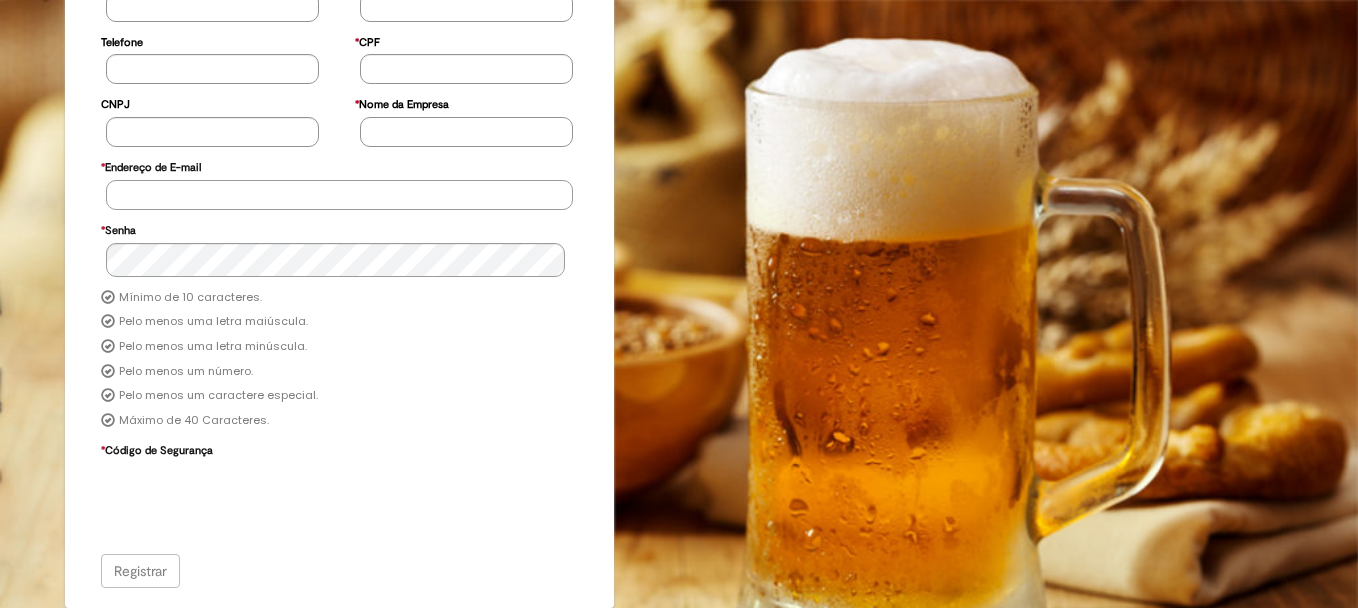 type on "**********" 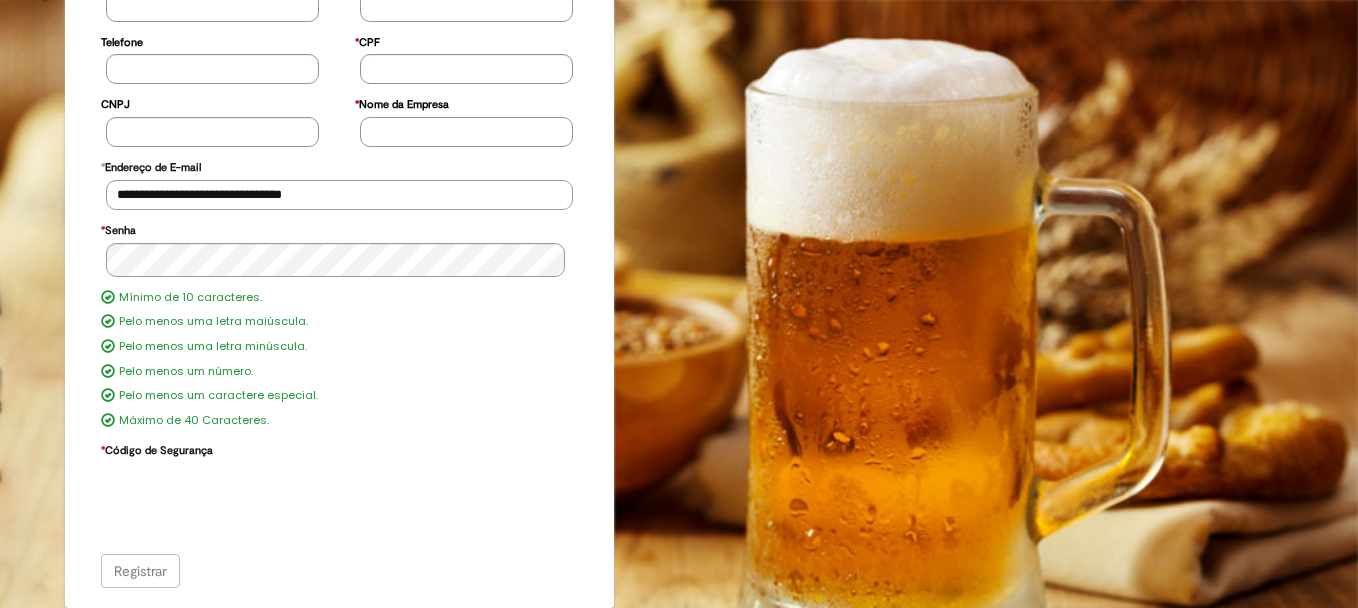 click on "**********" at bounding box center [339, 195] 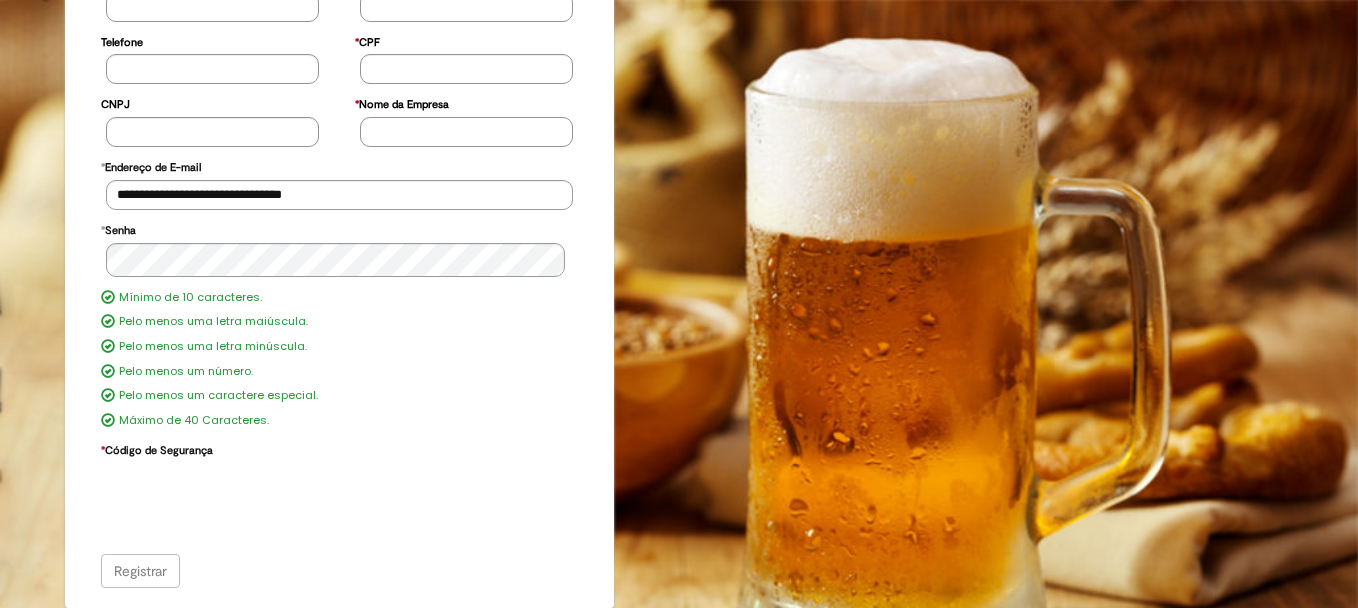 click on "**********" at bounding box center (679, 191) 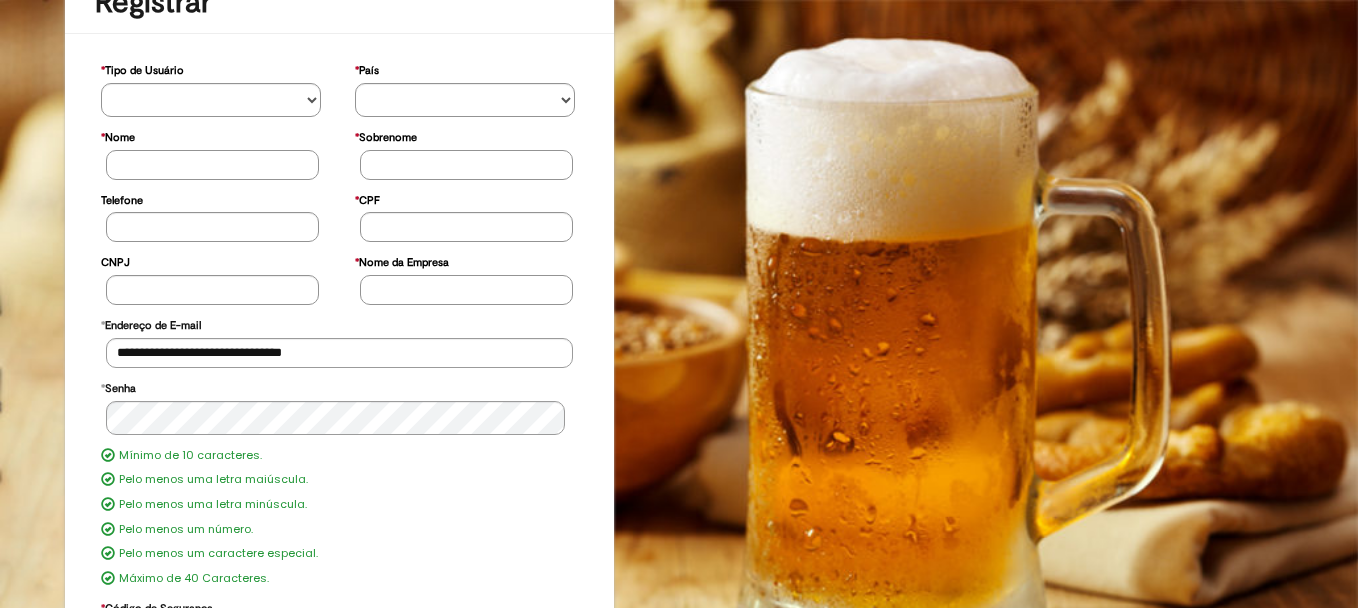 scroll, scrollTop: 0, scrollLeft: 0, axis: both 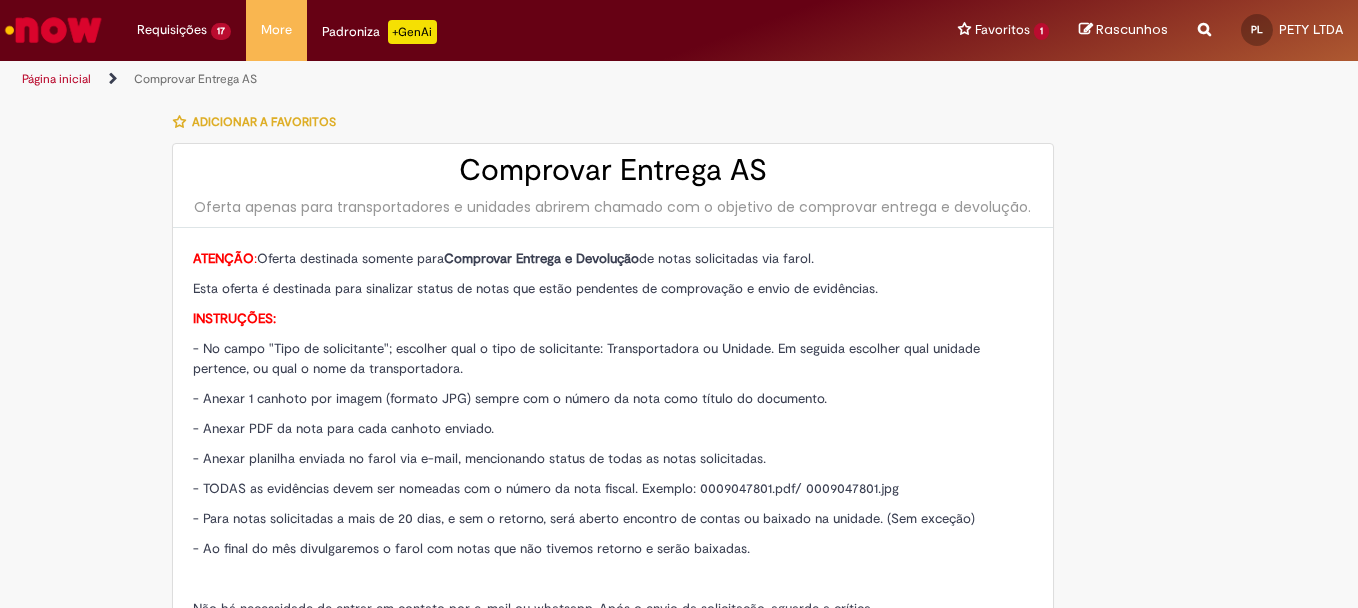type on "**********" 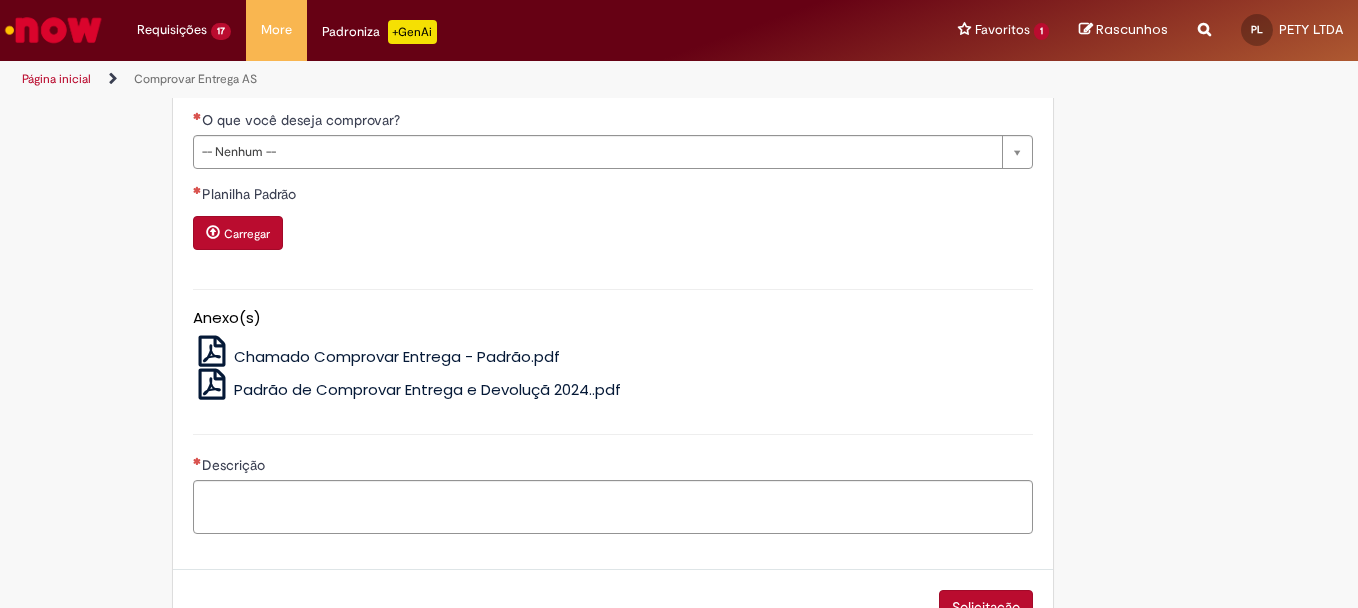 scroll, scrollTop: 937, scrollLeft: 0, axis: vertical 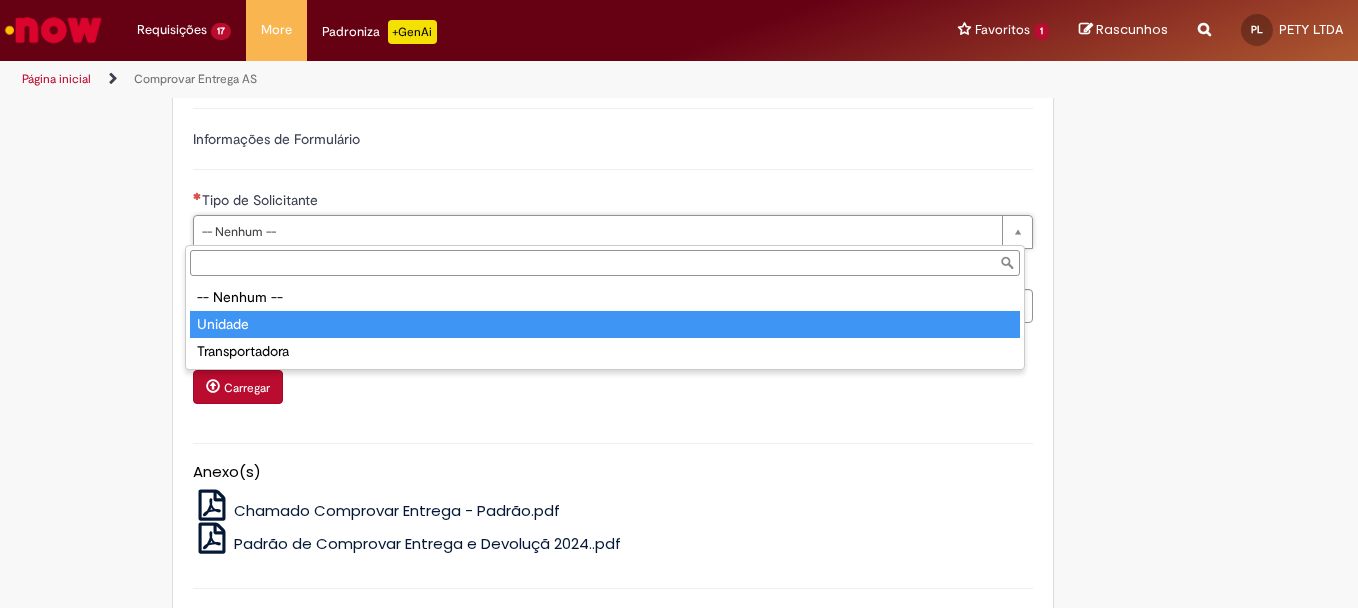 type on "*******" 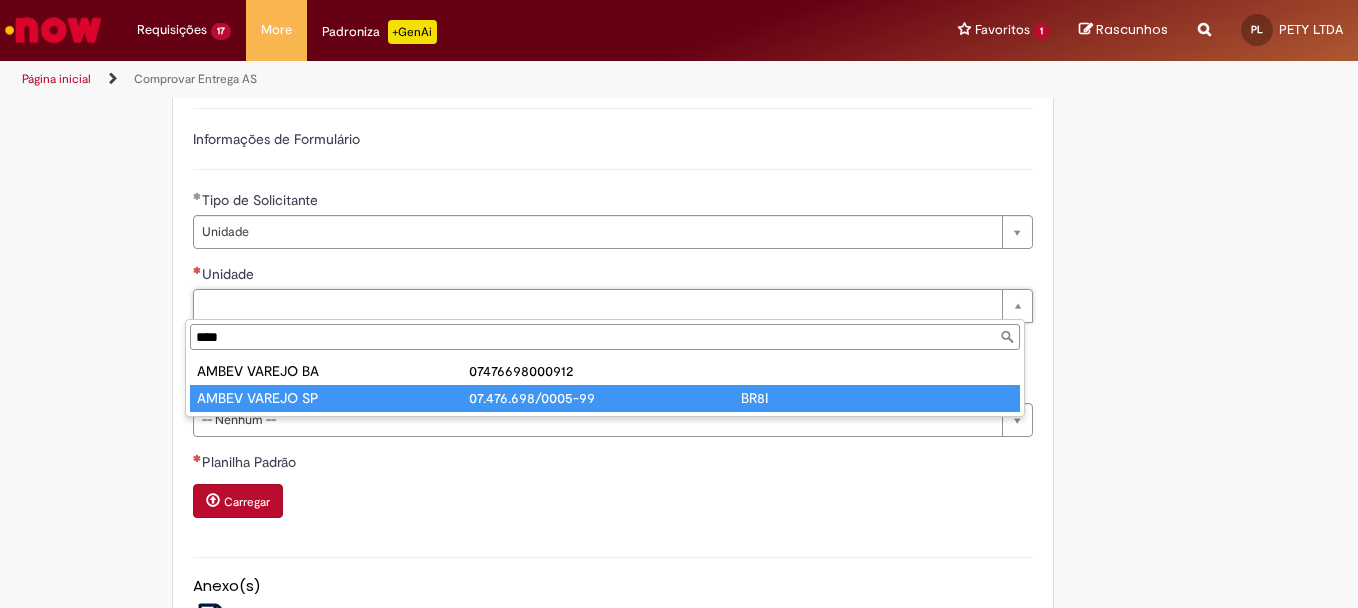 type on "****" 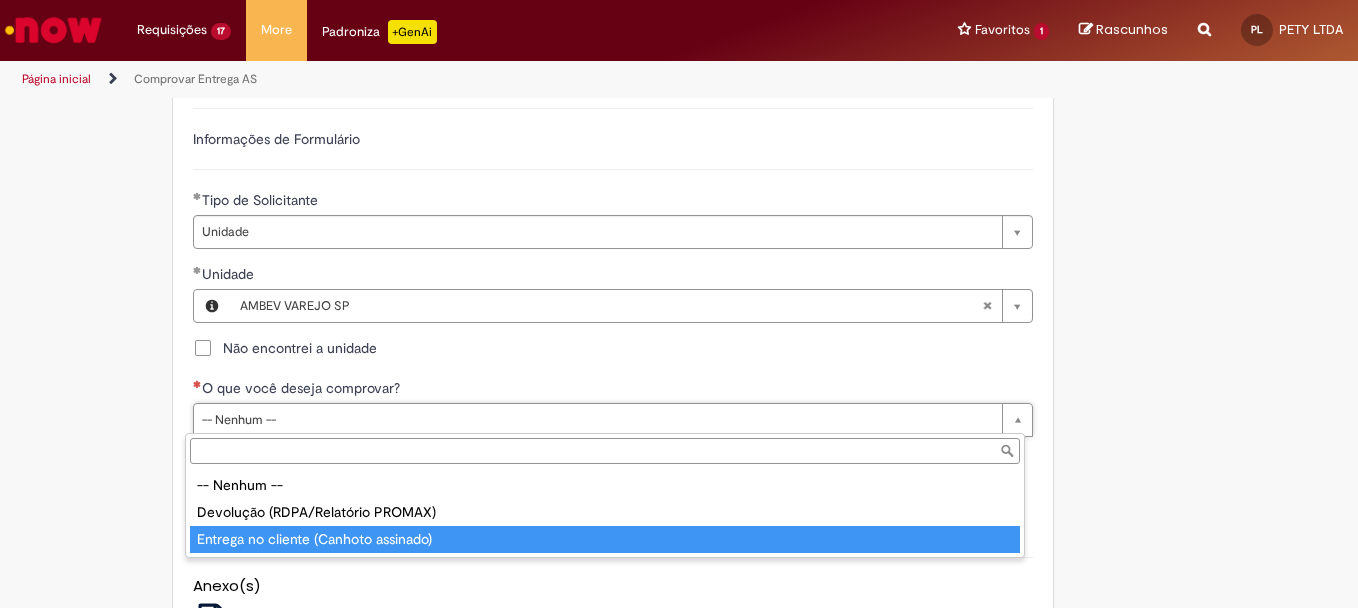 type on "**********" 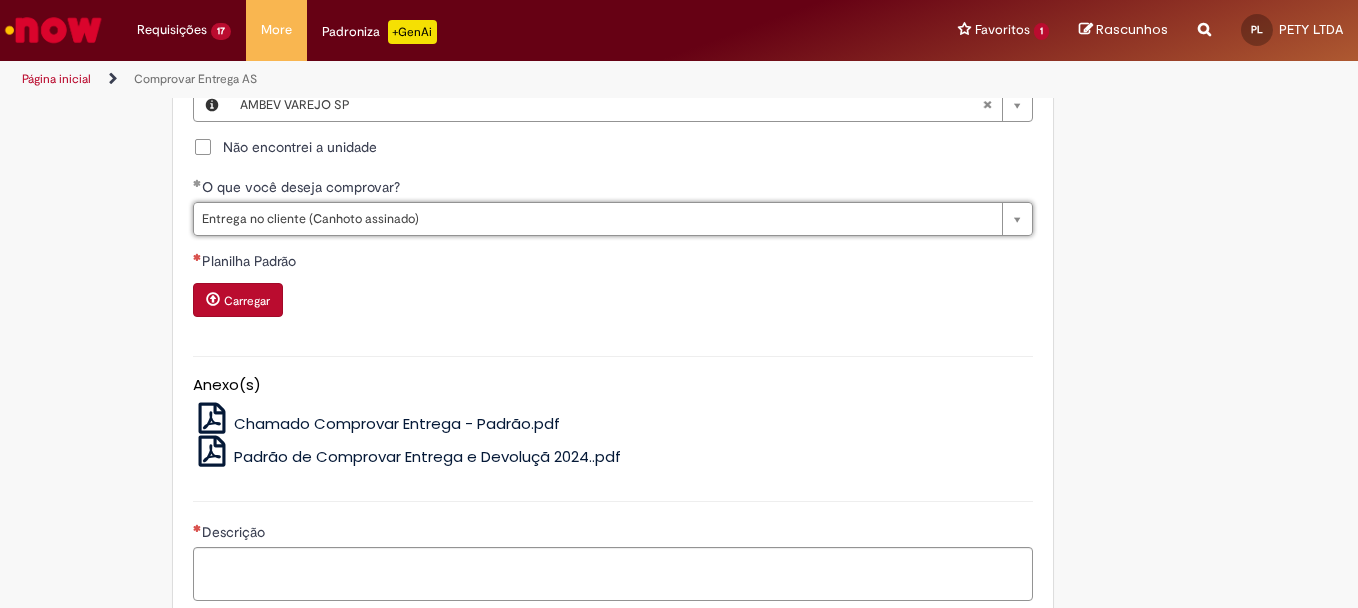scroll, scrollTop: 1137, scrollLeft: 0, axis: vertical 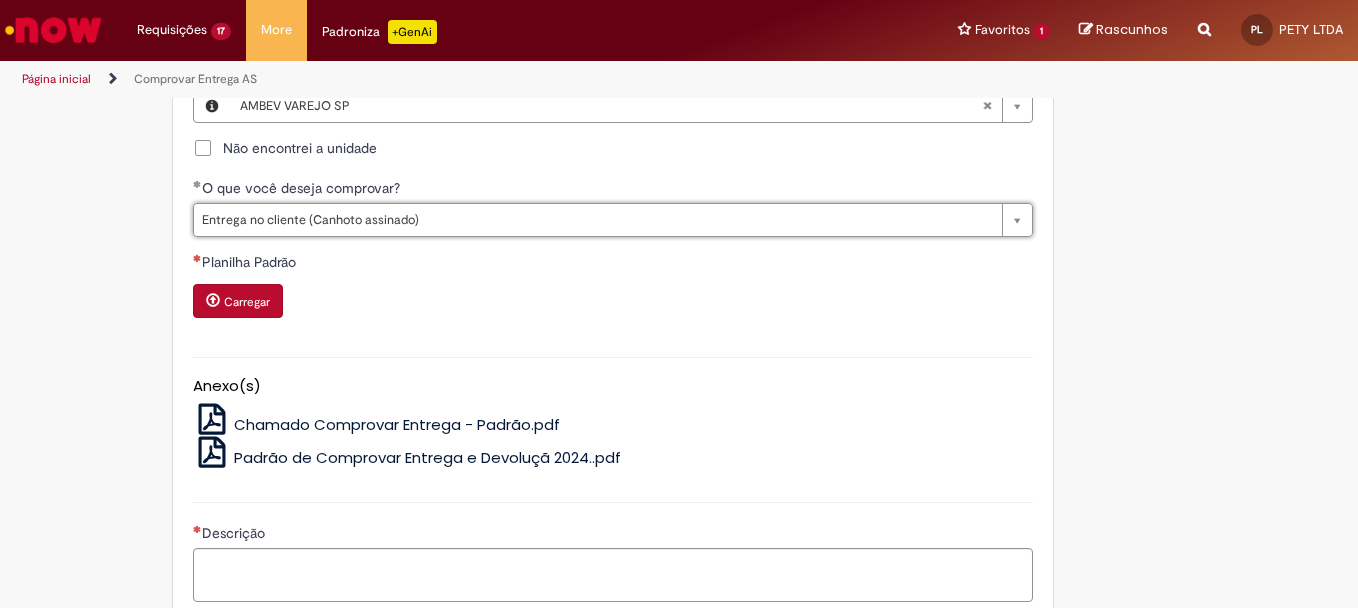 click on "Carregar" at bounding box center (247, 302) 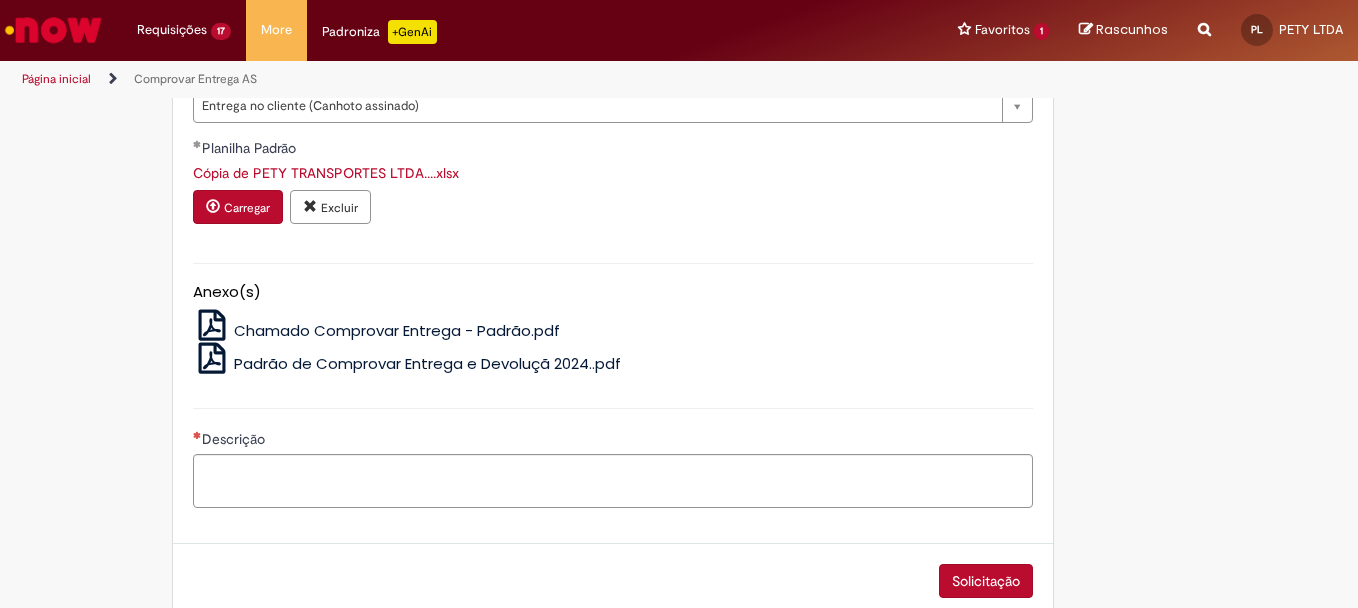 scroll, scrollTop: 1371, scrollLeft: 0, axis: vertical 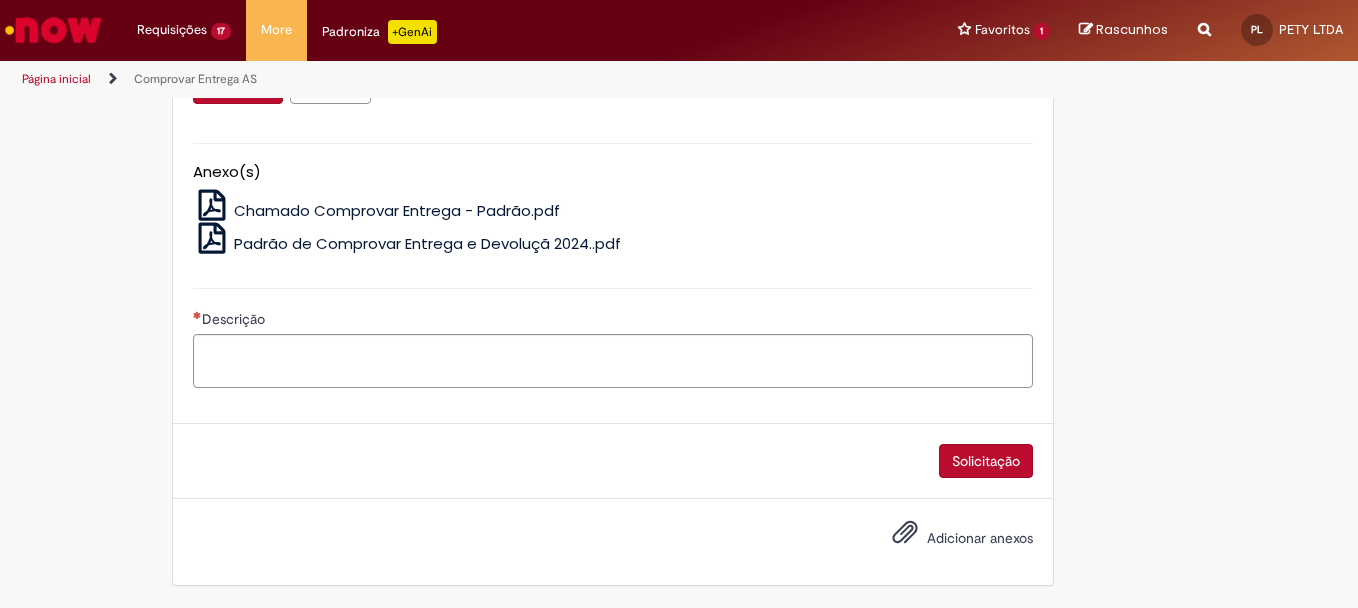 click on "Adicionar anexos" at bounding box center (980, 538) 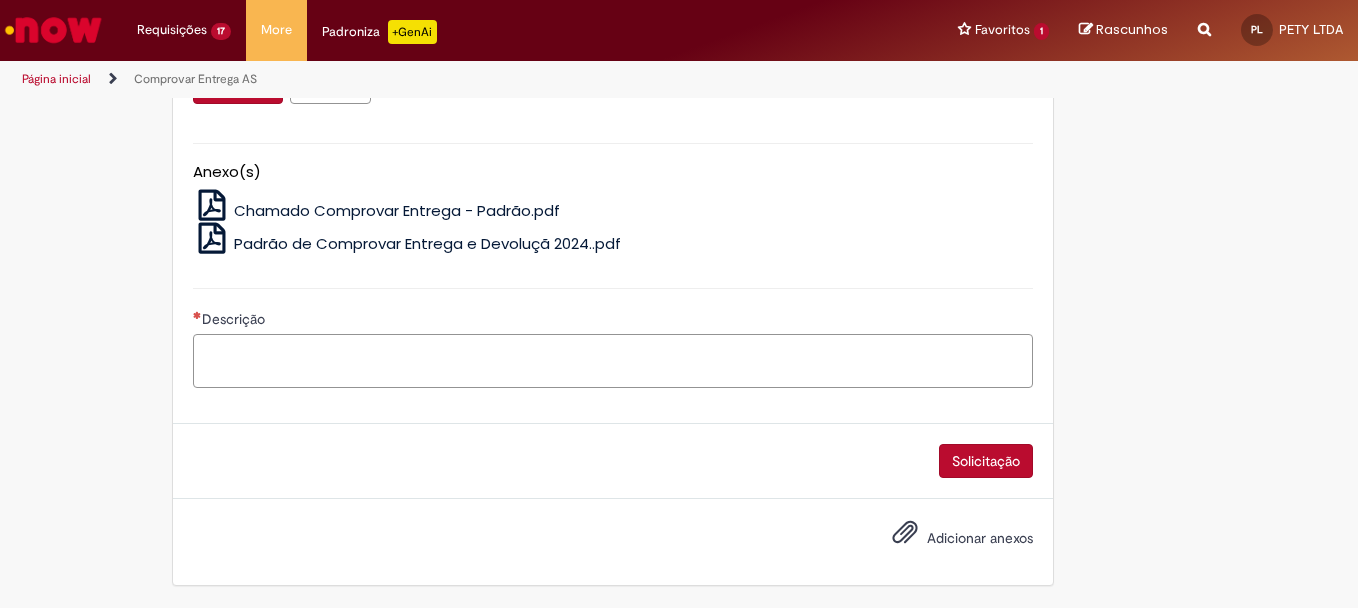 click on "Descrição" at bounding box center [613, 361] 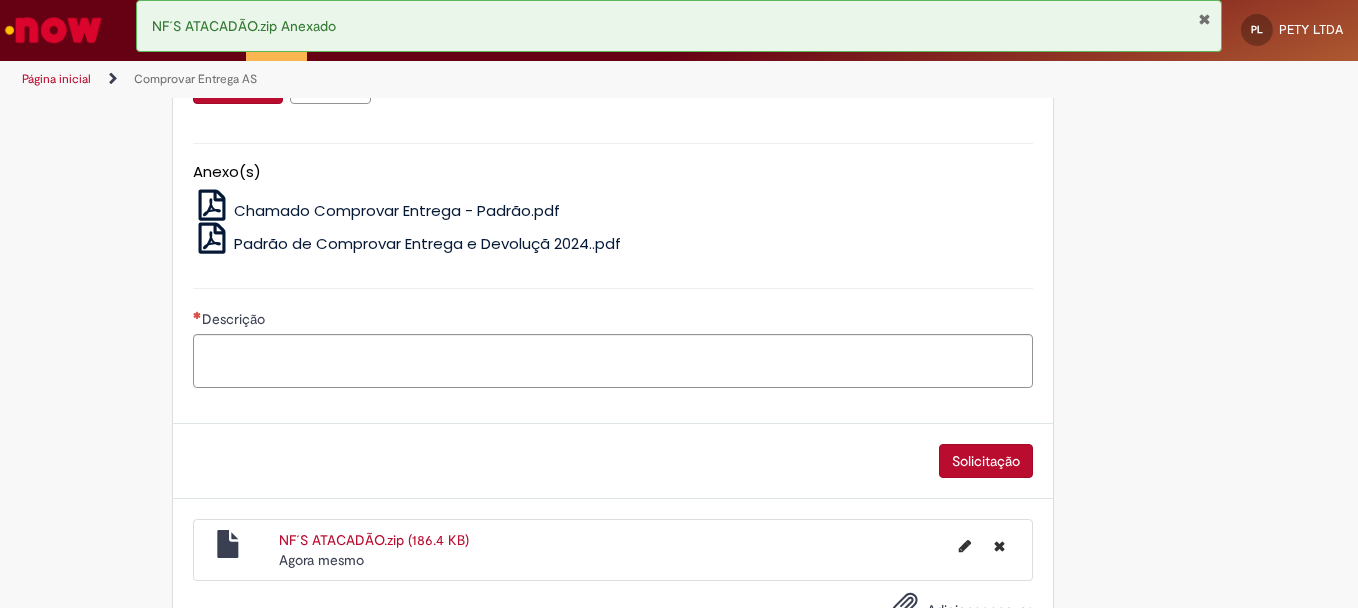type 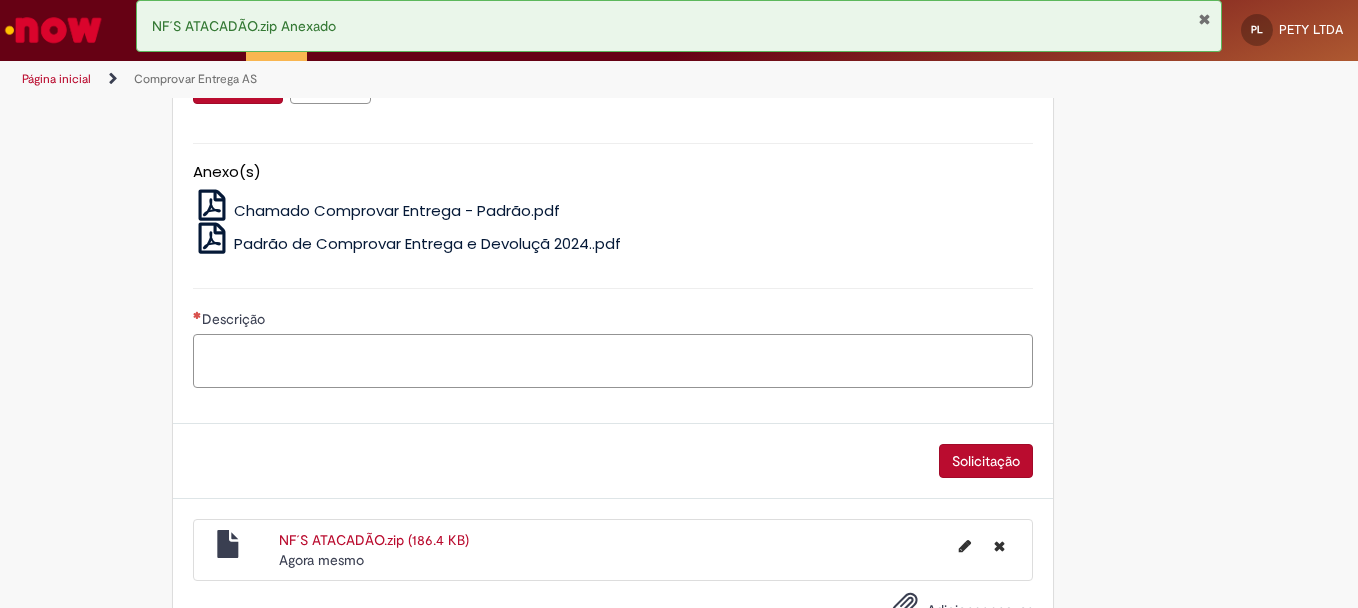 click on "Descrição" at bounding box center [613, 361] 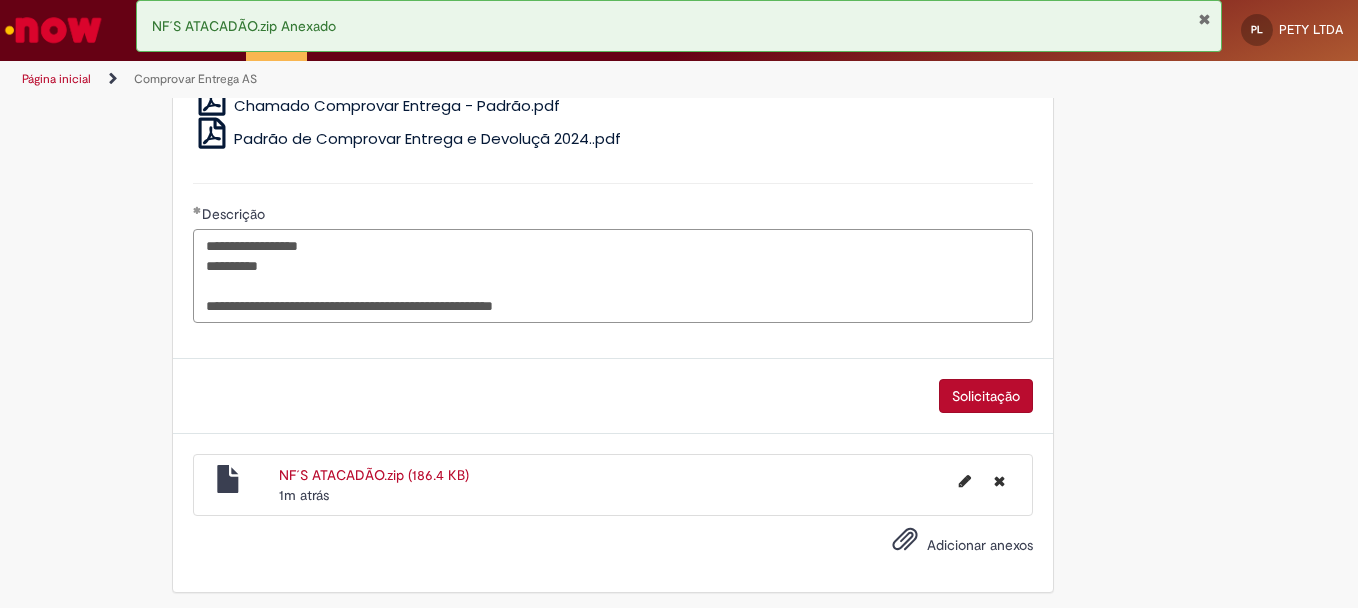 scroll, scrollTop: 1483, scrollLeft: 0, axis: vertical 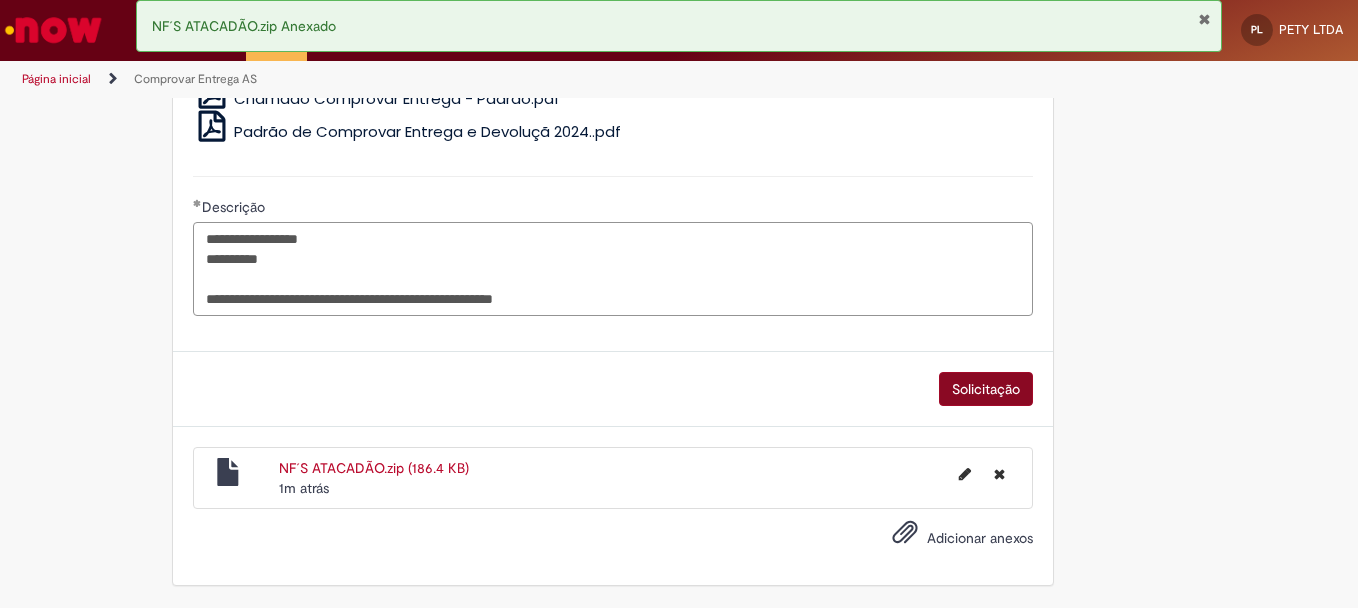 type on "**********" 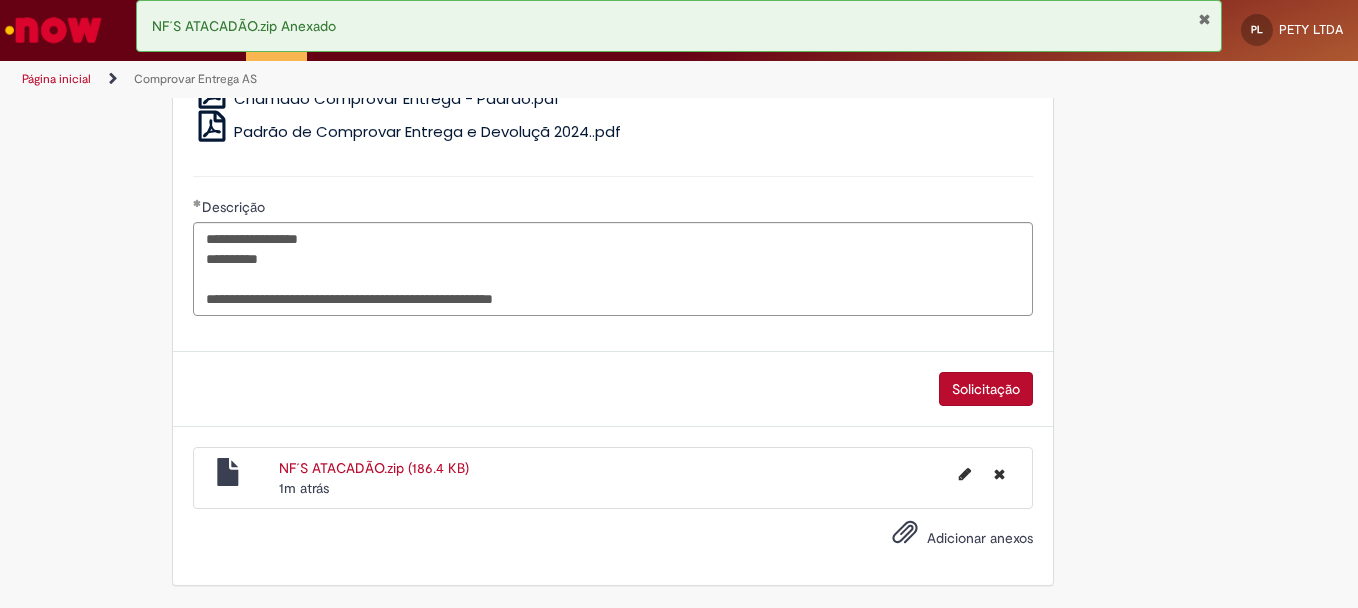 click on "Solicitação" at bounding box center [986, 389] 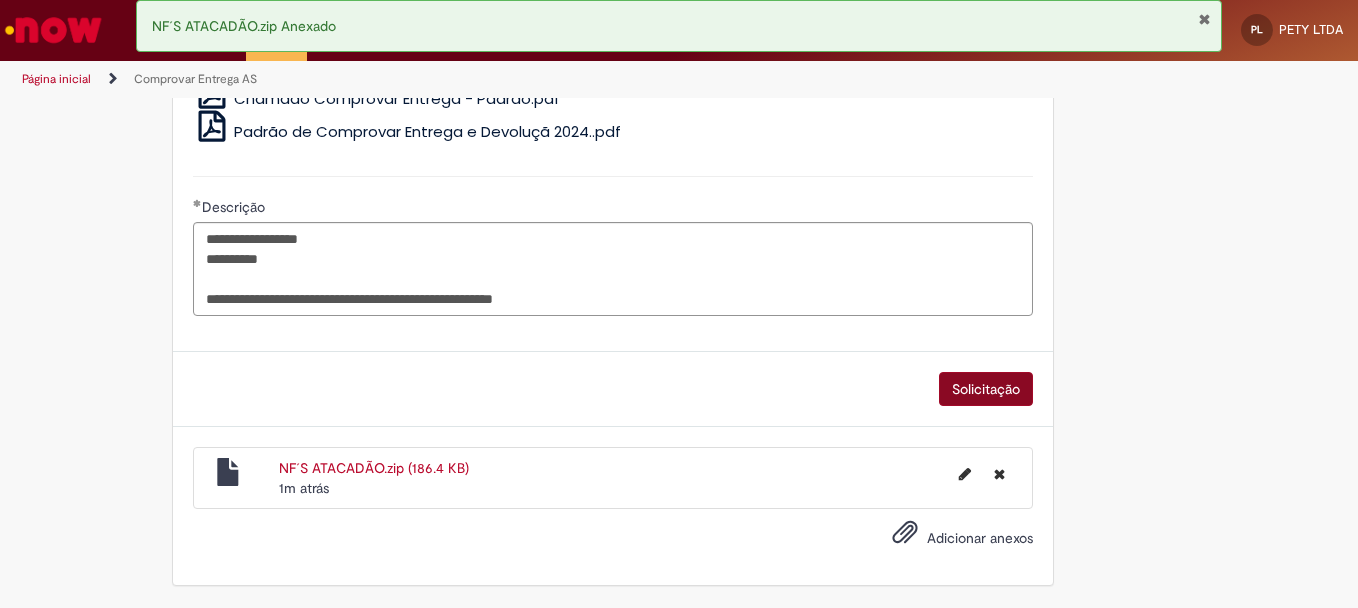 scroll, scrollTop: 1437, scrollLeft: 0, axis: vertical 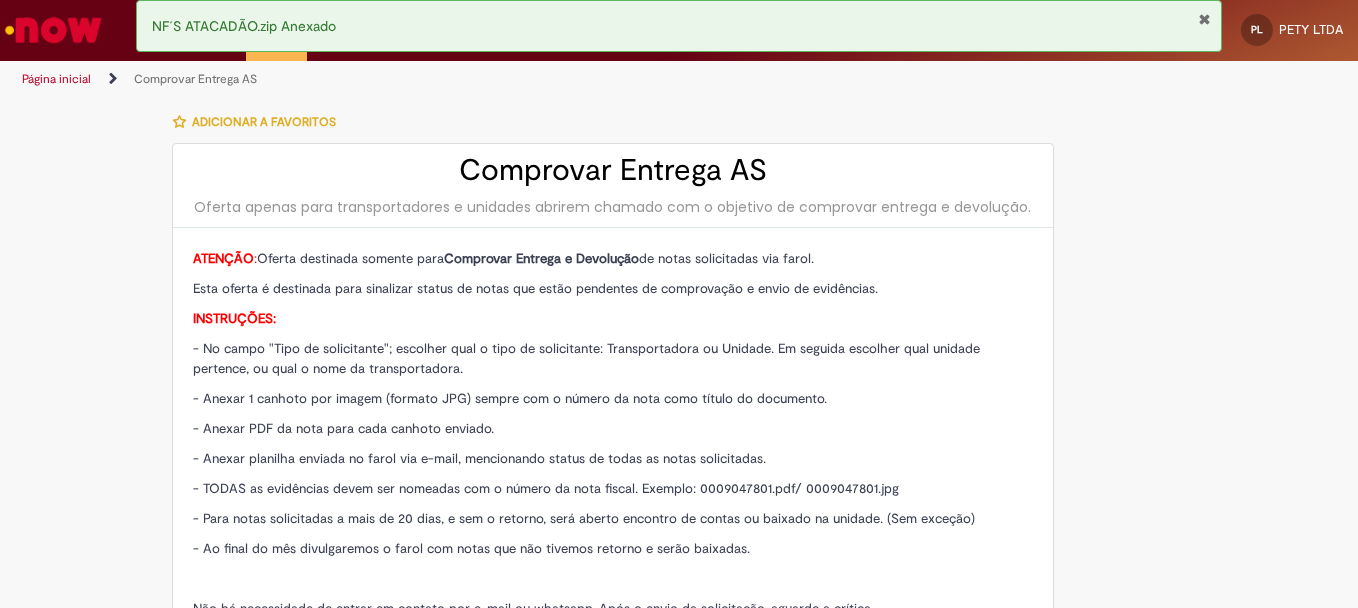 click on "Adicionar a Favoritos
Comprovar Entrega AS
Oferta apenas para transportadores e unidades abrirem chamado com o objetivo de comprovar entrega e devolução.
ATENÇÃO :  Oferta destinada somente para  Comprovar Entrega e Devolução  de notas solicitadas via farol.
Esta oferta é destinada para sinalizar status de notas que estão pendentes de comprovação e envio de evidências.
INSTRUÇÕES:
- No campo "Tipo de solicitante"; escolher qual o tipo de solicitante: Transportadora ou Unidade. Em seguida escolher qual unidade pertence, ou qual o nome da transportadora.
- Anexar 1 canhoto por imagem (formato JPG) sempre com o número da nota como título do documento.
- Anexar PDF da nota para cada canhoto enviado.
- Anexar planilha enviada no farol via e-mail, mencionando status de todas as notas solicitadas.
Não deixe de avaliar nosso atendimento!" at bounding box center (679, 1036) 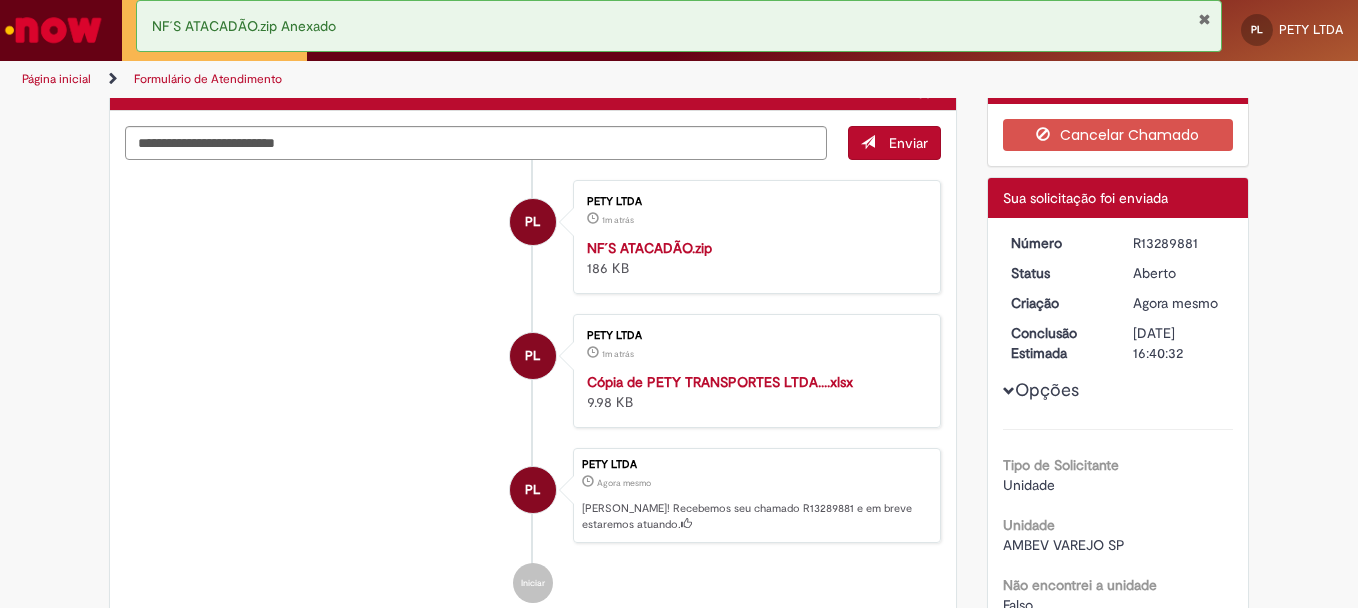 scroll, scrollTop: 0, scrollLeft: 0, axis: both 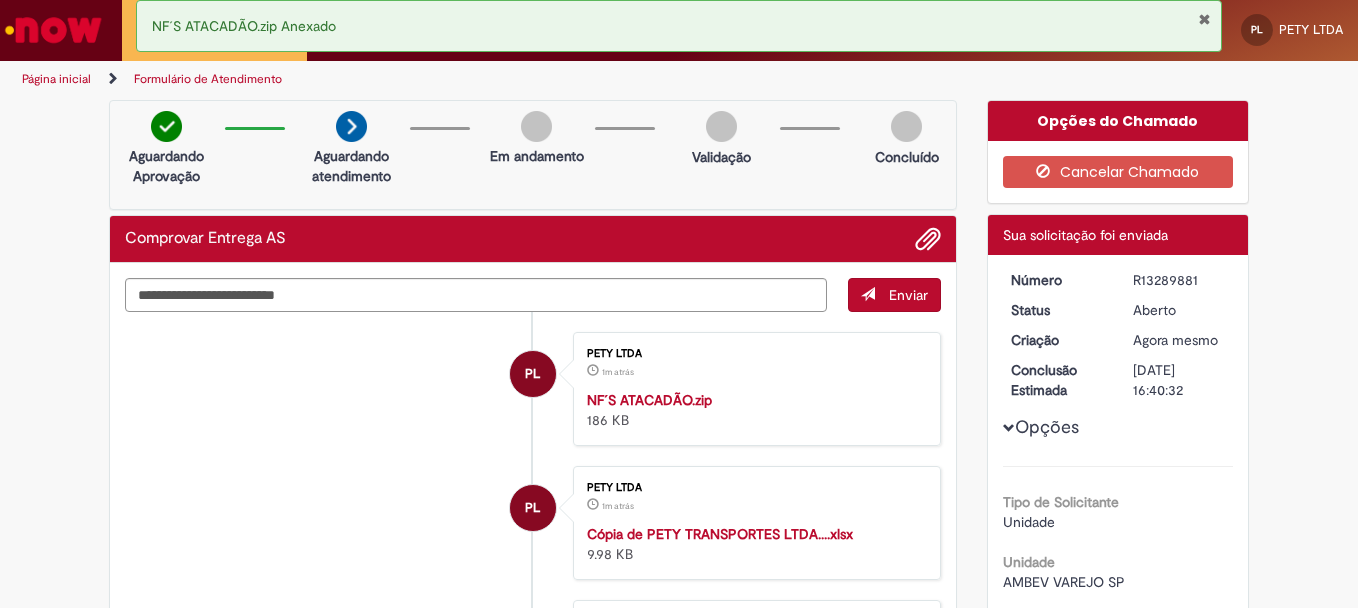 click on "R13289881" at bounding box center [1179, 280] 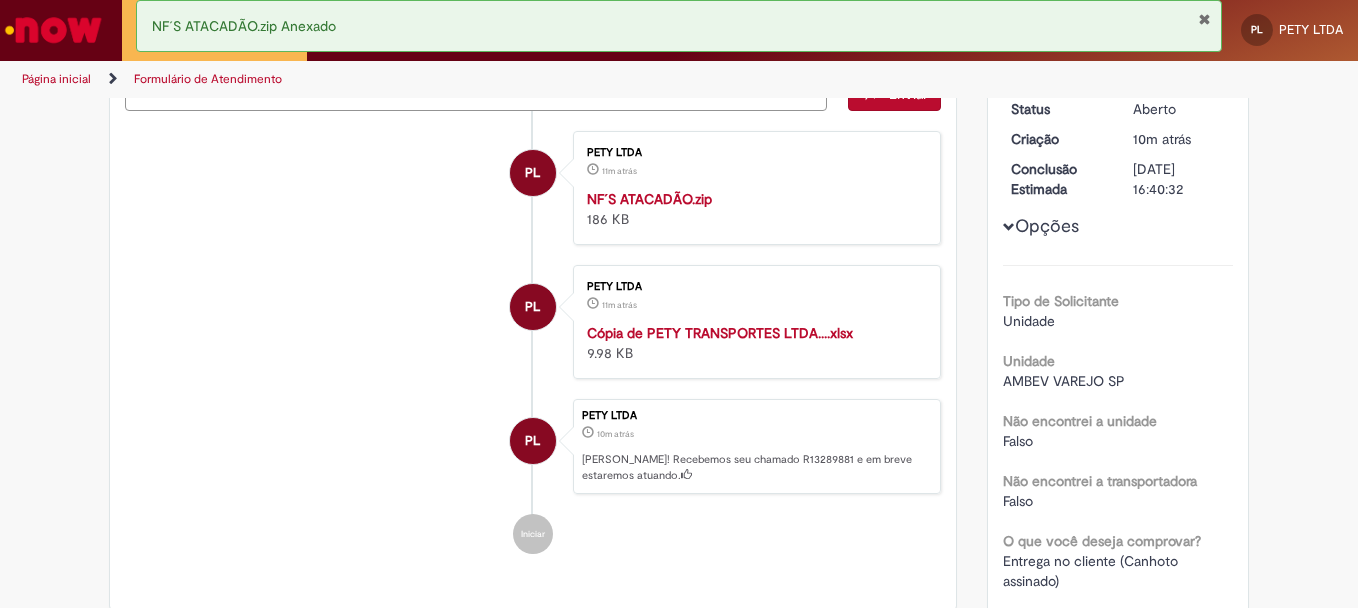 scroll, scrollTop: 0, scrollLeft: 0, axis: both 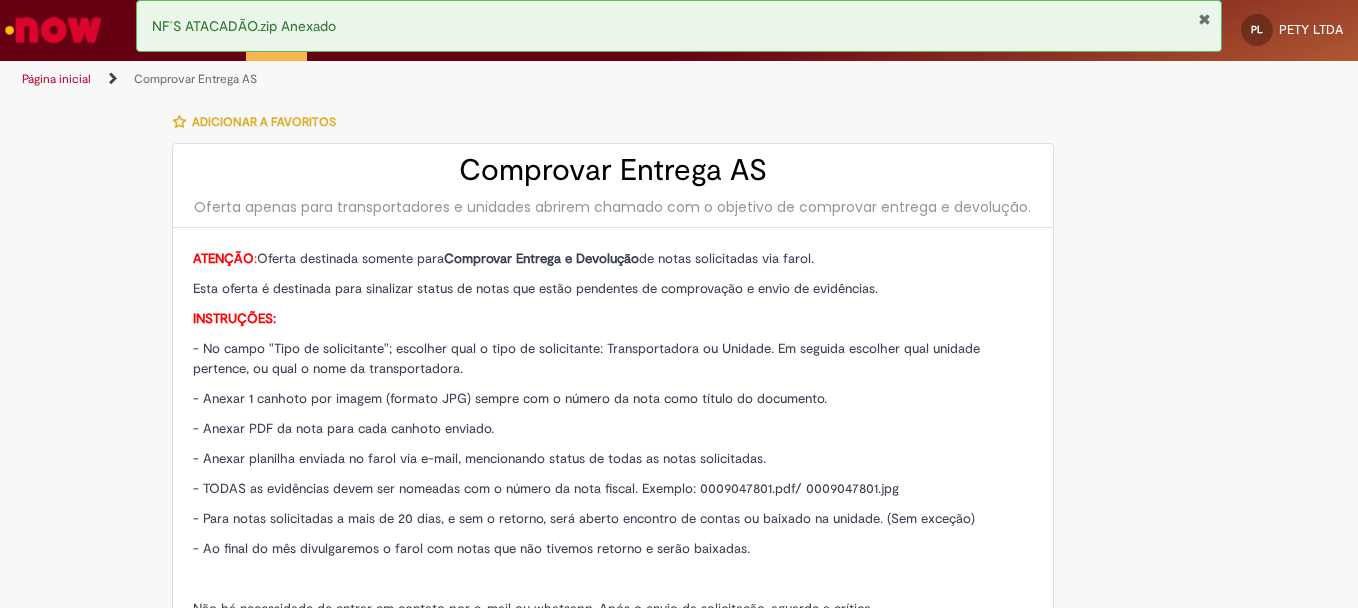 type on "**********" 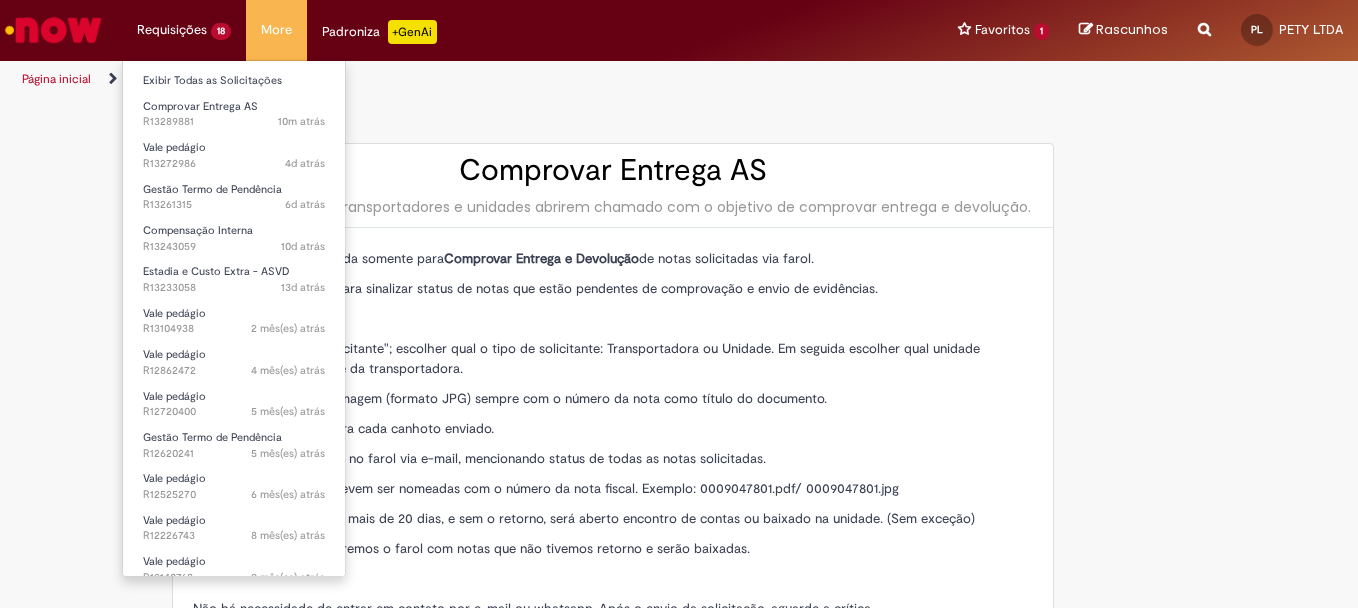 click on "Requisições   18
Exibir Todas as Solicitações
Comprovar Entrega AS
10m atrás 10 minutos atrás  R13289881
Vale pedágio
4d atrás 4 dias atrás  R13272986
Gestão Termo de Pendência
6d atrás 6 dias atrás  R13261315
Compensação Interna
10d atrás 10 dias atrás  R13243059
Estadia e Custo Extra - ASVD
13d atrás 13 dias atrás  R13233058
Vale pedágio
2 mês(es) atrás 2 meses atrás  R13104938
Vale pedágio
4 mês(es) atrás 4 meses atrás  R12862472
Vale pedágio
5 mês(es) atrás 5 meses atrás  R12720400
Gestão Termo de Pendência
5 mês(es) atrás 5 meses atrás  R12620241
Vale pedágio
6 mês(es) atrás 6 meses atrás  R12525270
Vale pedágio
8 mês(es) atrás 8 meses atrás  R12226743" at bounding box center (184, 30) 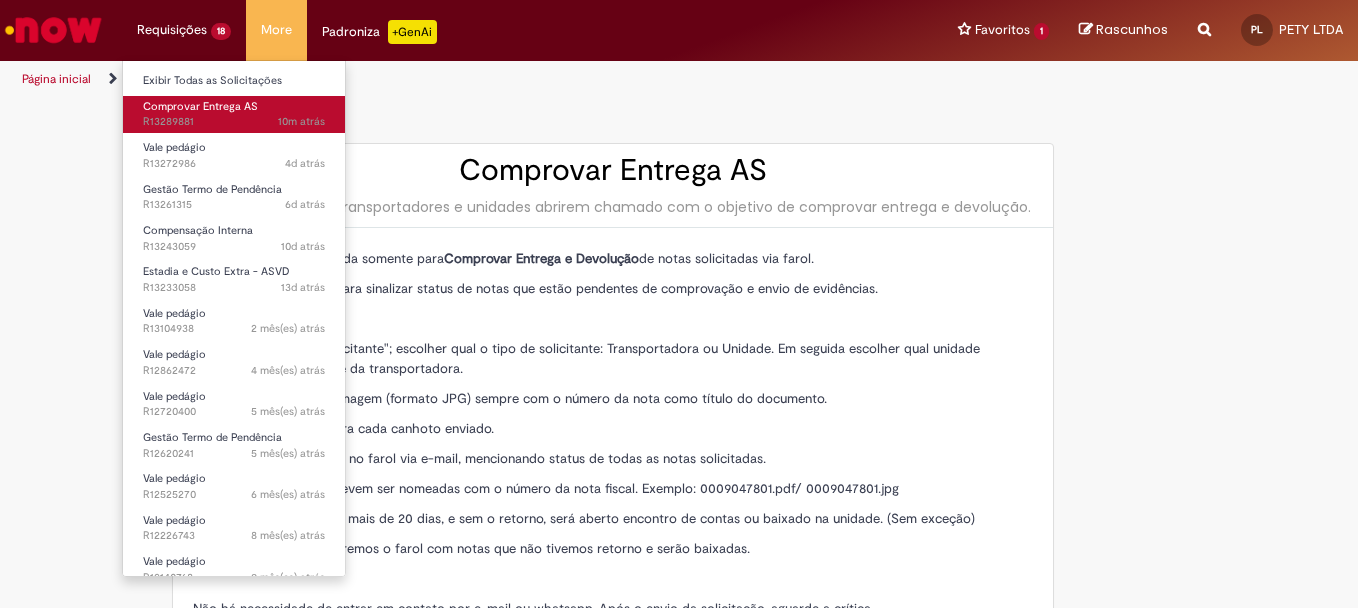 click on "Comprovar Entrega AS" at bounding box center [200, 106] 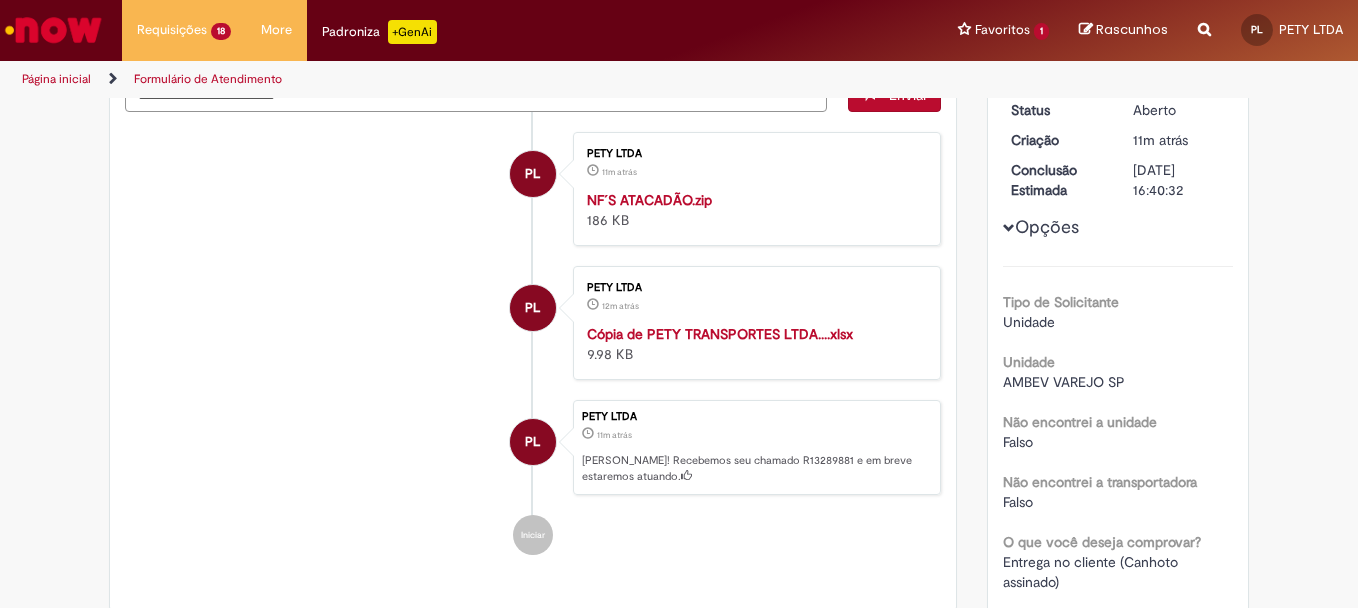 scroll, scrollTop: 0, scrollLeft: 0, axis: both 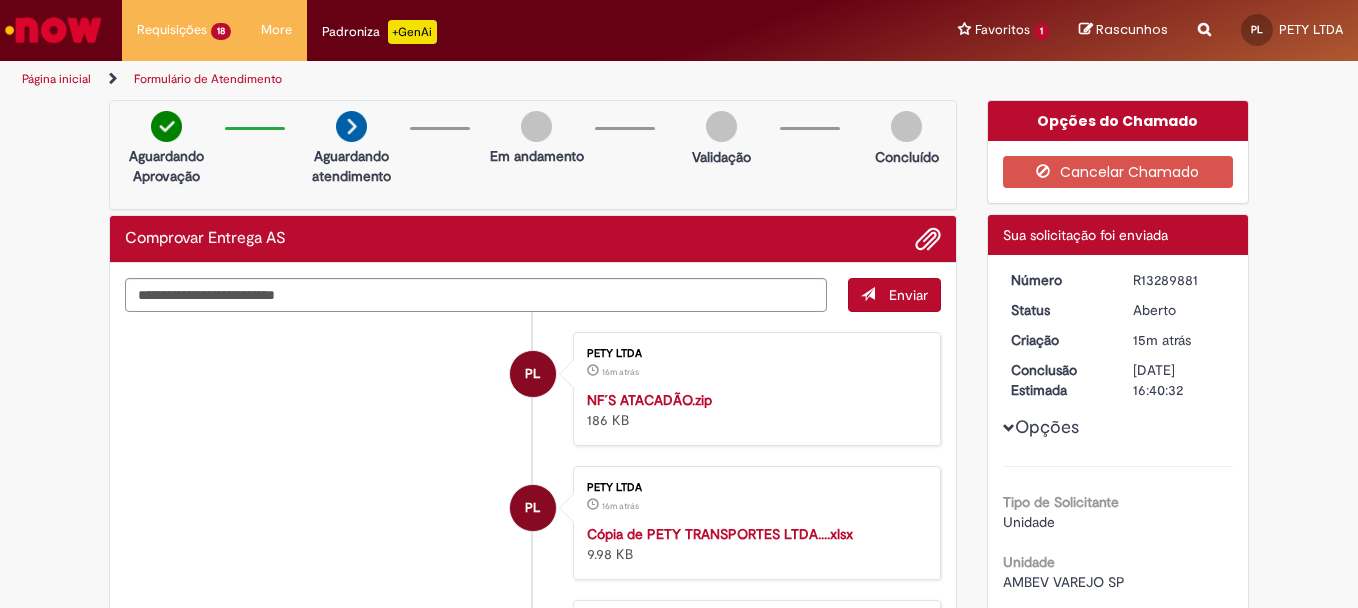 click at bounding box center (53, 30) 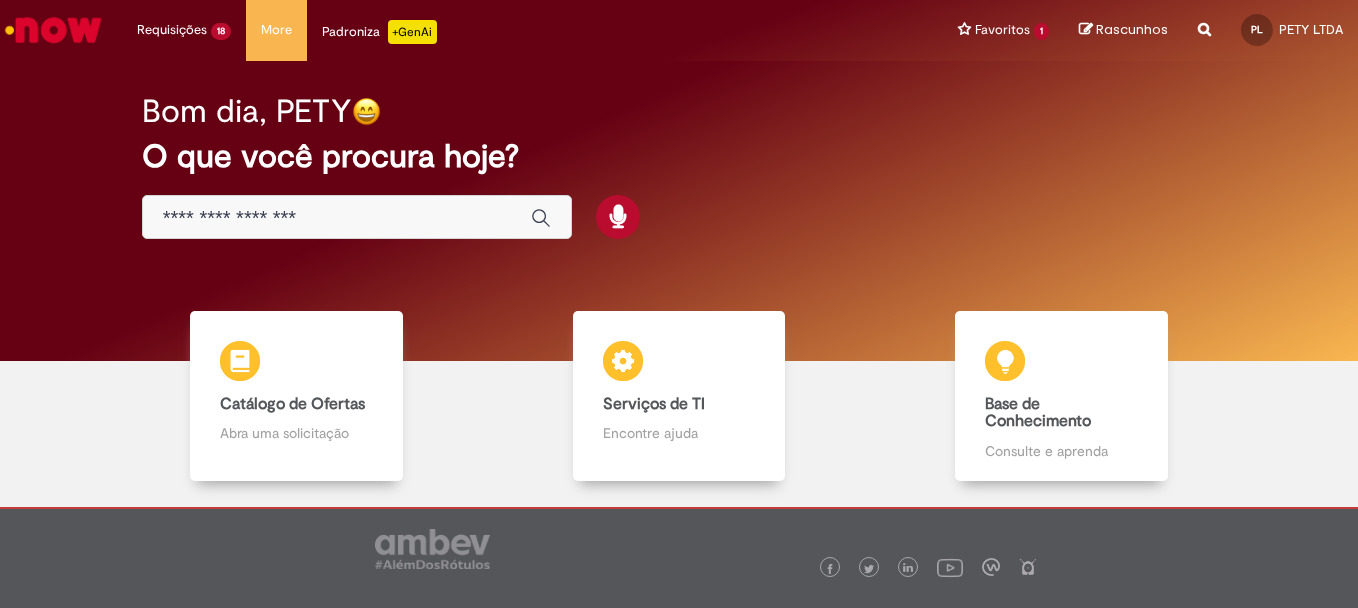 scroll, scrollTop: 0, scrollLeft: 0, axis: both 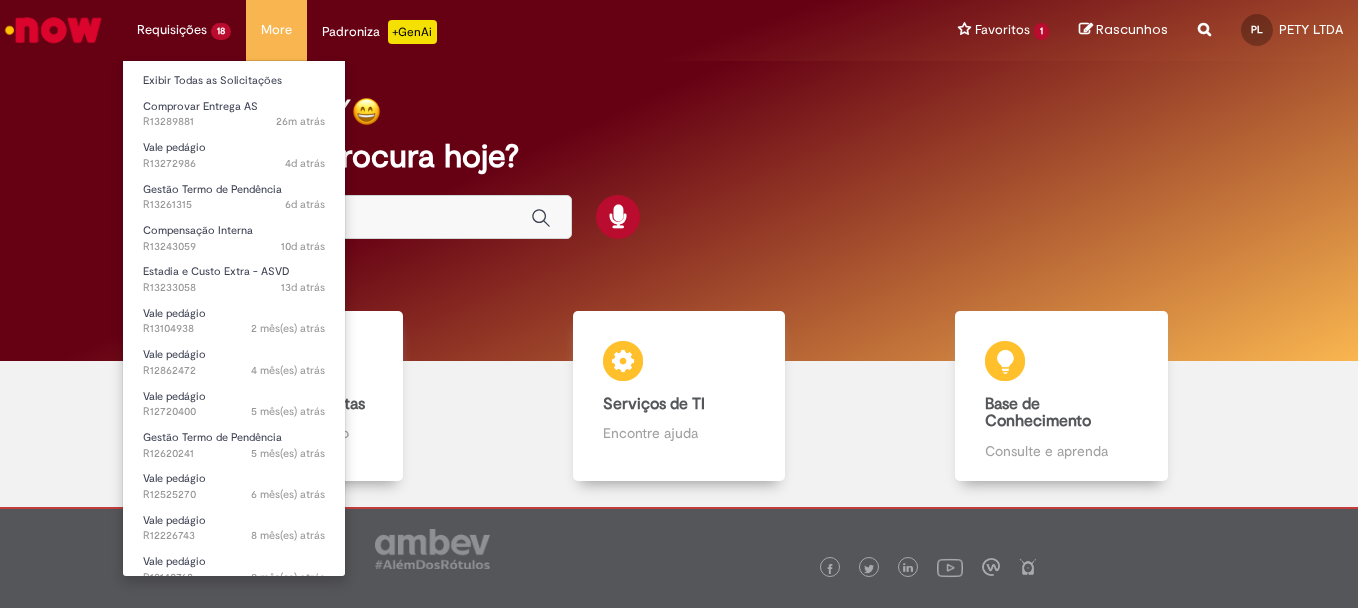 click on "Requisições   18
Exibir Todas as Solicitações
Comprovar Entrega AS
26m atrás 26 minutos atrás  R13289881
Vale pedágio
4d atrás 4 dias atrás  R13272986
Gestão Termo de Pendência
6d atrás 6 dias atrás  R13261315
Compensação Interna
10d atrás 10 dias atrás  R13243059
Estadia e Custo Extra - ASVD
13d atrás 13 dias atrás  R13233058
Vale pedágio
2 mês(es) atrás 2 meses atrás  R13104938
Vale pedágio
4 mês(es) atrás 4 meses atrás  R12862472
Vale pedágio
5 mês(es) atrás 5 meses atrás  R12720400
Gestão Termo de Pendência
5 mês(es) atrás 5 meses atrás  R12620241
Vale pedágio
6 mês(es) atrás 6 meses atrás  R12525270
Vale pedágio
8 mês(es) atrás 8 meses atrás  R12226743" at bounding box center (184, 30) 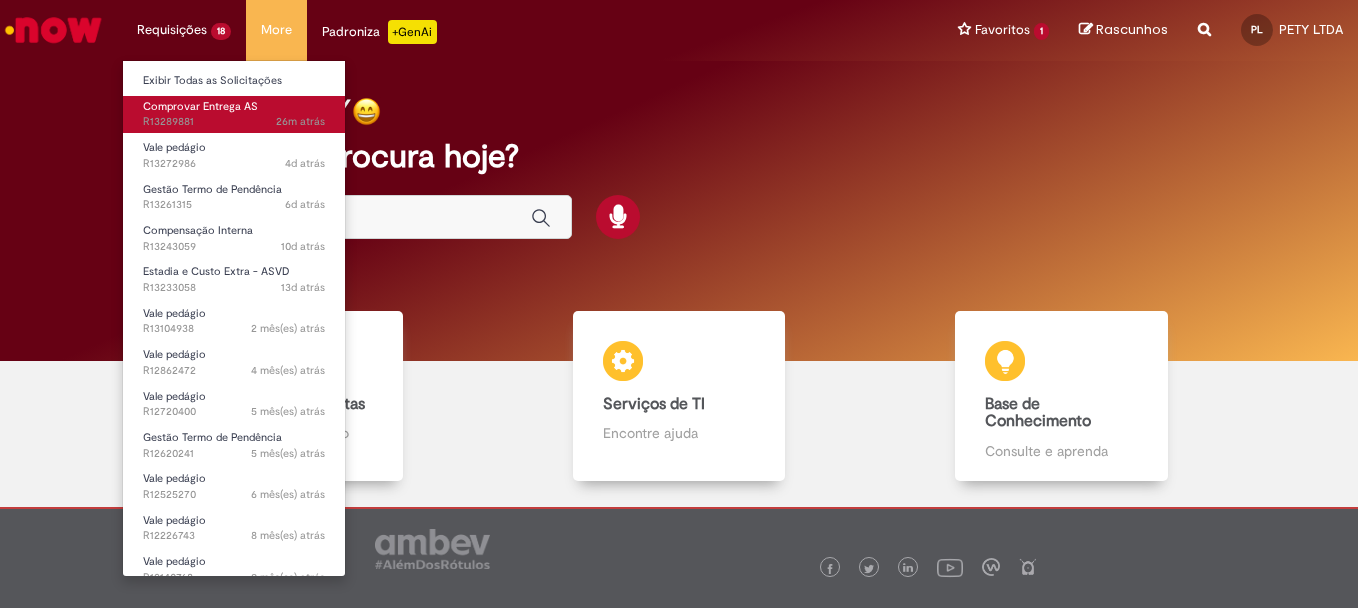 click on "Comprovar Entrega AS" at bounding box center [200, 106] 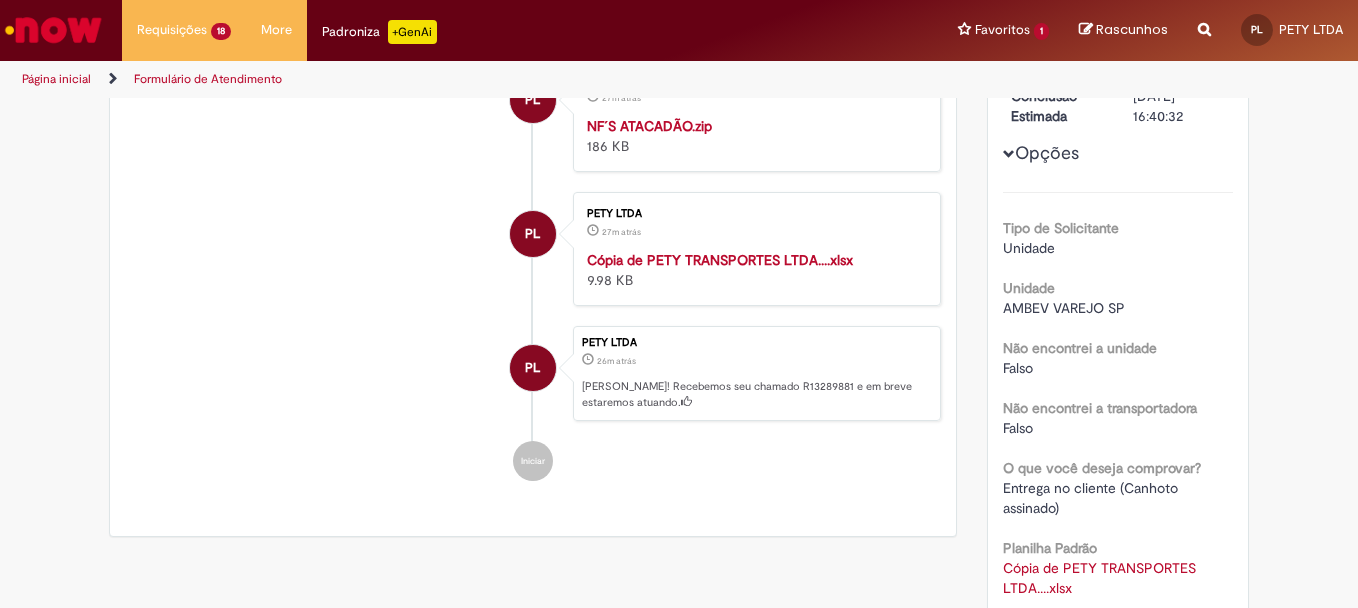 scroll, scrollTop: 100, scrollLeft: 0, axis: vertical 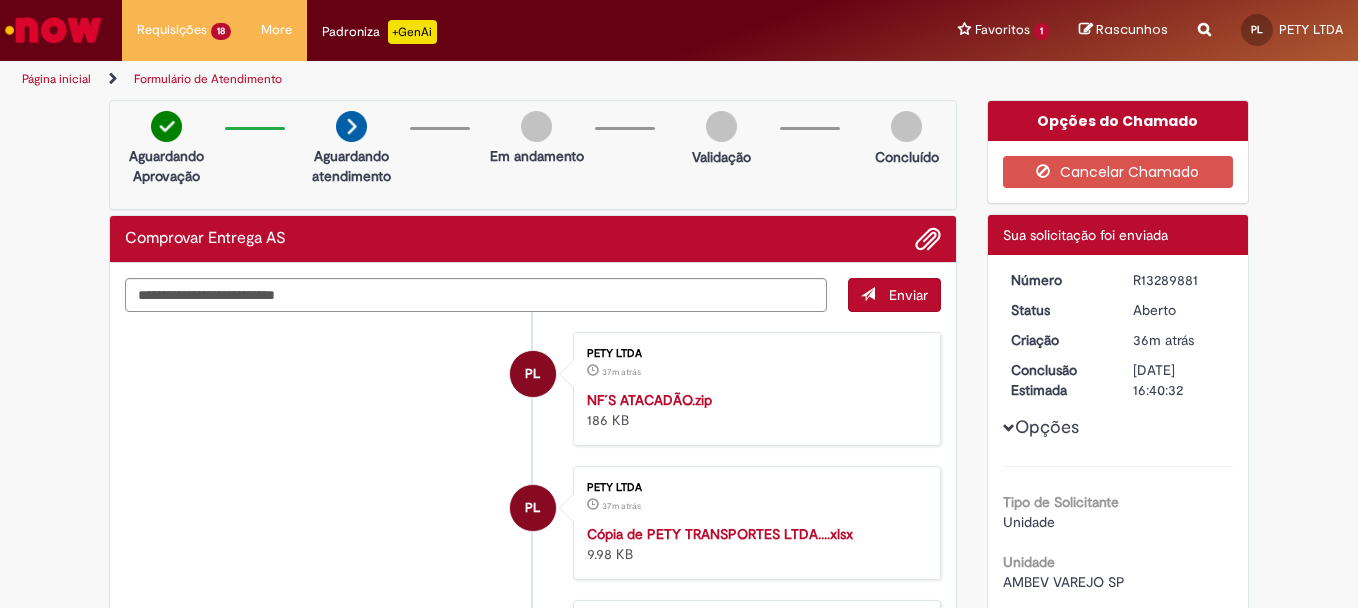 click at bounding box center [53, 30] 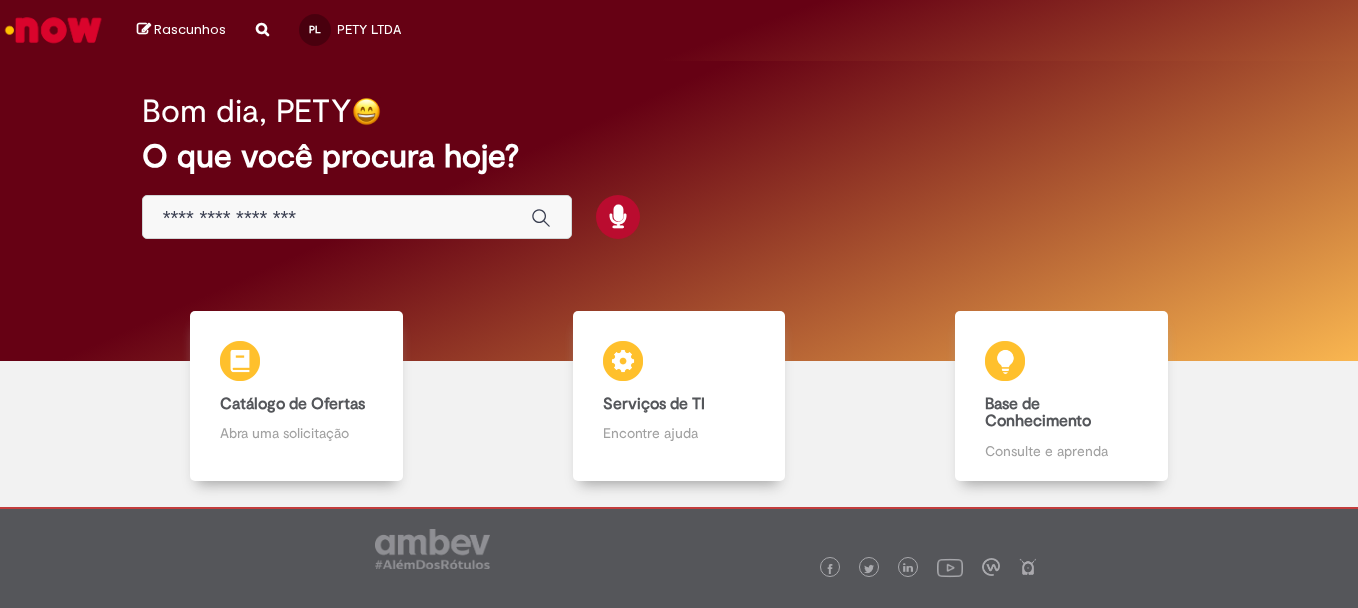 scroll, scrollTop: 0, scrollLeft: 0, axis: both 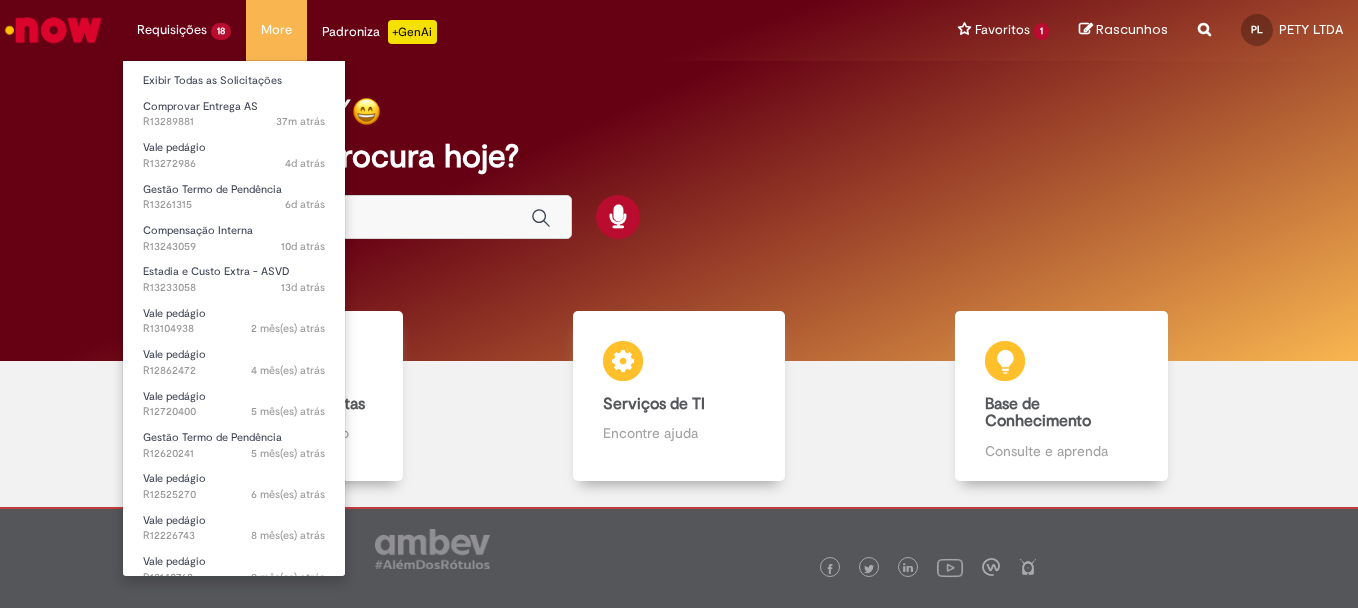 click on "Requisições   18
Exibir Todas as Solicitações
Comprovar Entrega AS
37m atrás 37 minutos atrás  R13289881
Vale pedágio
4d atrás 4 dias atrás  R13272986
Gestão Termo de Pendência
6d atrás 6 dias atrás  R13261315
Compensação Interna
10d atrás 10 dias atrás  R13243059
Estadia e Custo Extra - ASVD
13d atrás 13 dias atrás  R13233058
Vale pedágio
2 mês(es) atrás 2 meses atrás  R13104938
Vale pedágio
4 mês(es) atrás 4 meses atrás  R12862472
Vale pedágio
5 mês(es) atrás 5 meses atrás  R12720400
Gestão Termo de Pendência
5 mês(es) atrás 5 meses atrás  R12620241
Vale pedágio
6 mês(es) atrás 6 meses atrás  R12525270
Vale pedágio
8 mês(es) atrás 8 meses atrás  R12226743" at bounding box center (184, 30) 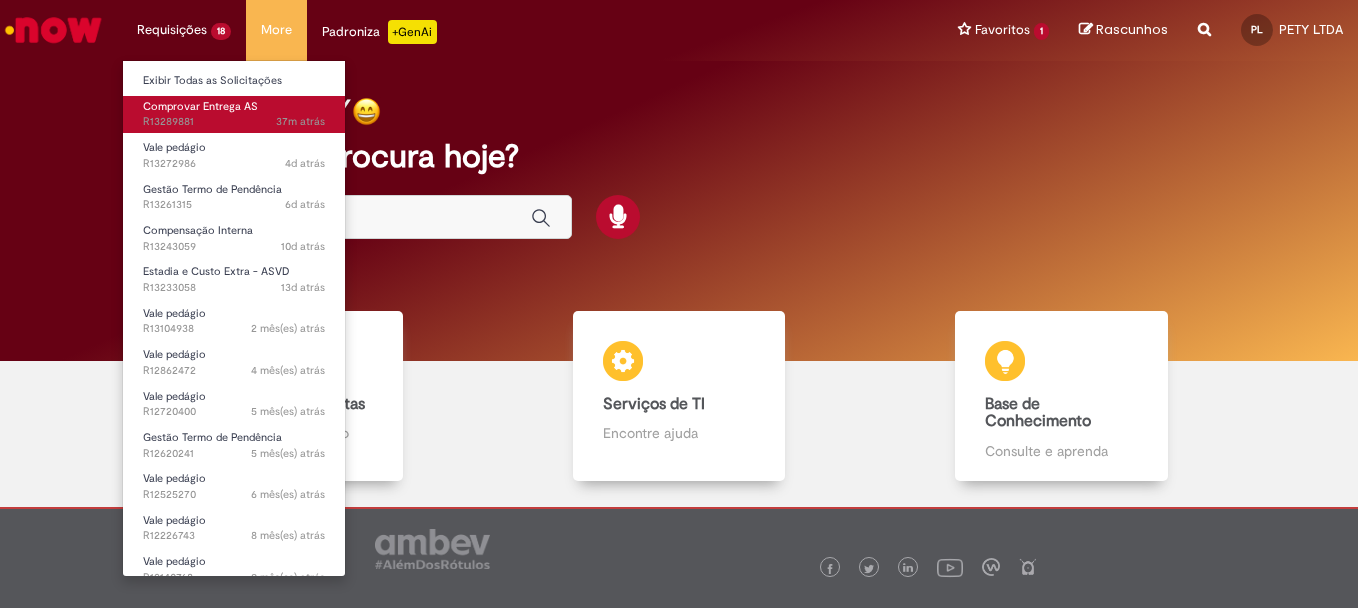 click on "Comprovar Entrega AS" at bounding box center (200, 106) 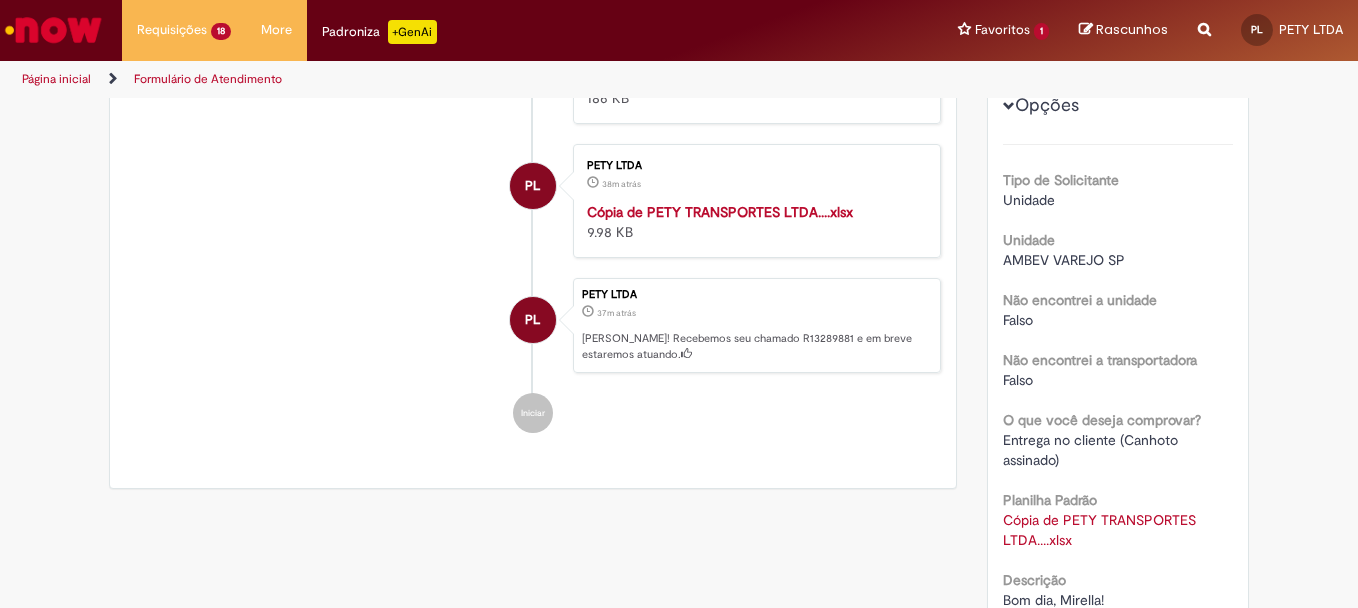 scroll, scrollTop: 0, scrollLeft: 0, axis: both 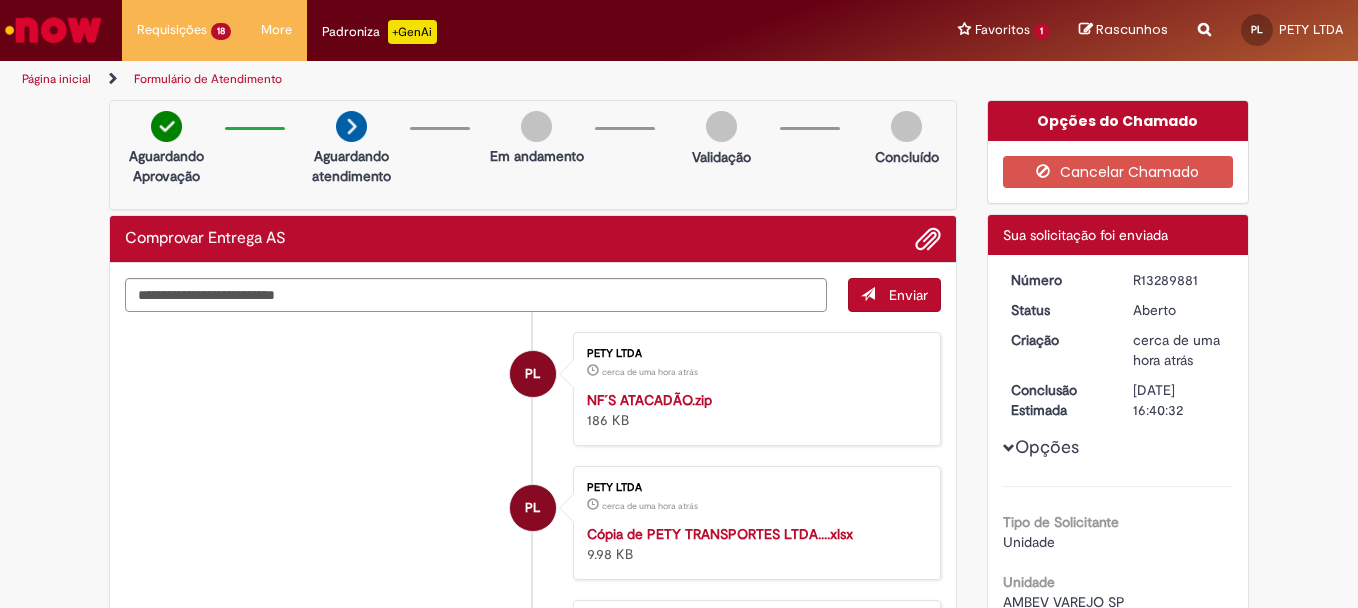 click at bounding box center [53, 30] 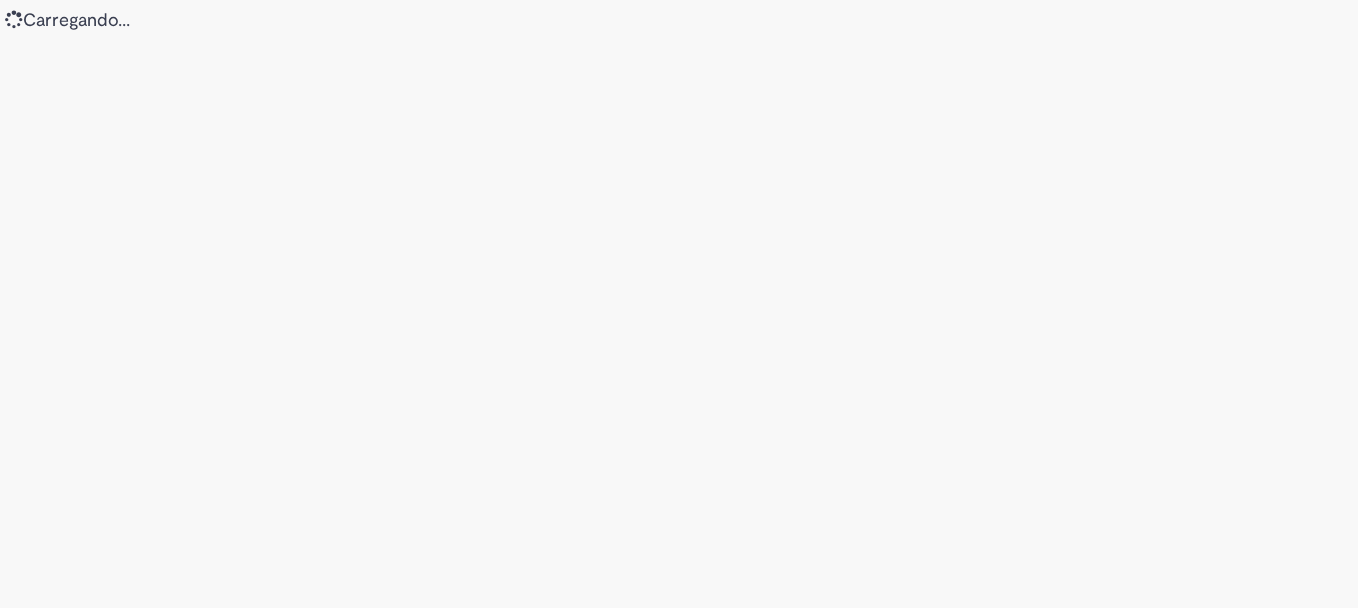 scroll, scrollTop: 0, scrollLeft: 0, axis: both 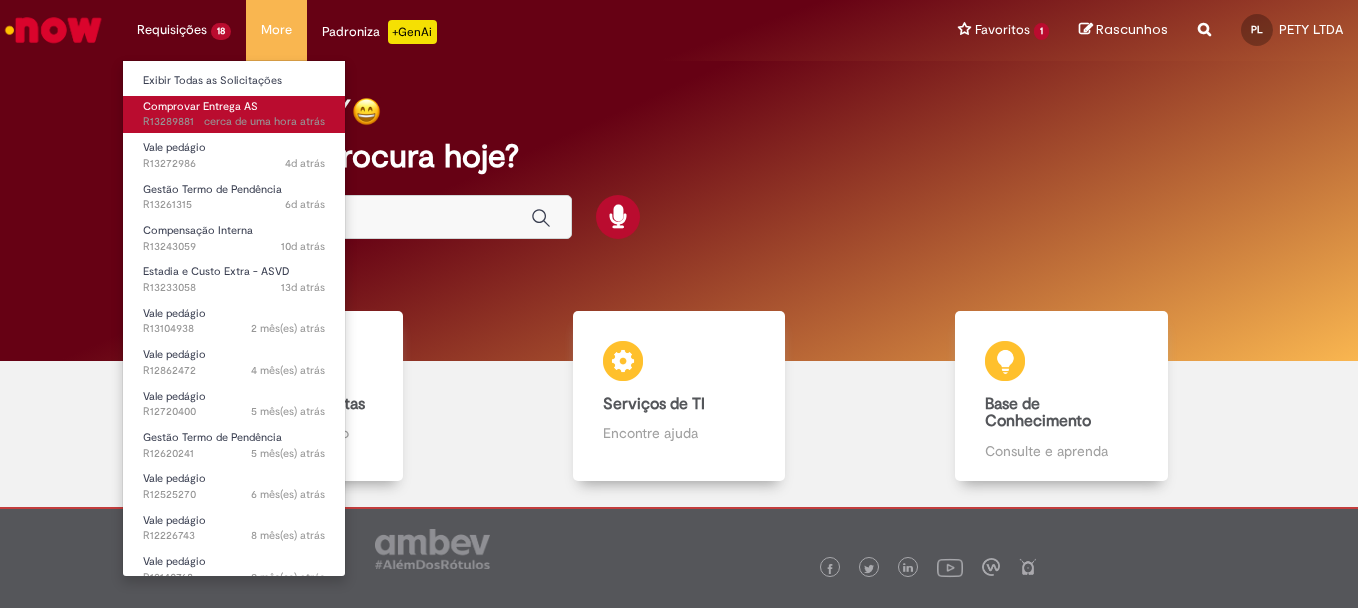 click on "Comprovar Entrega AS" at bounding box center [200, 106] 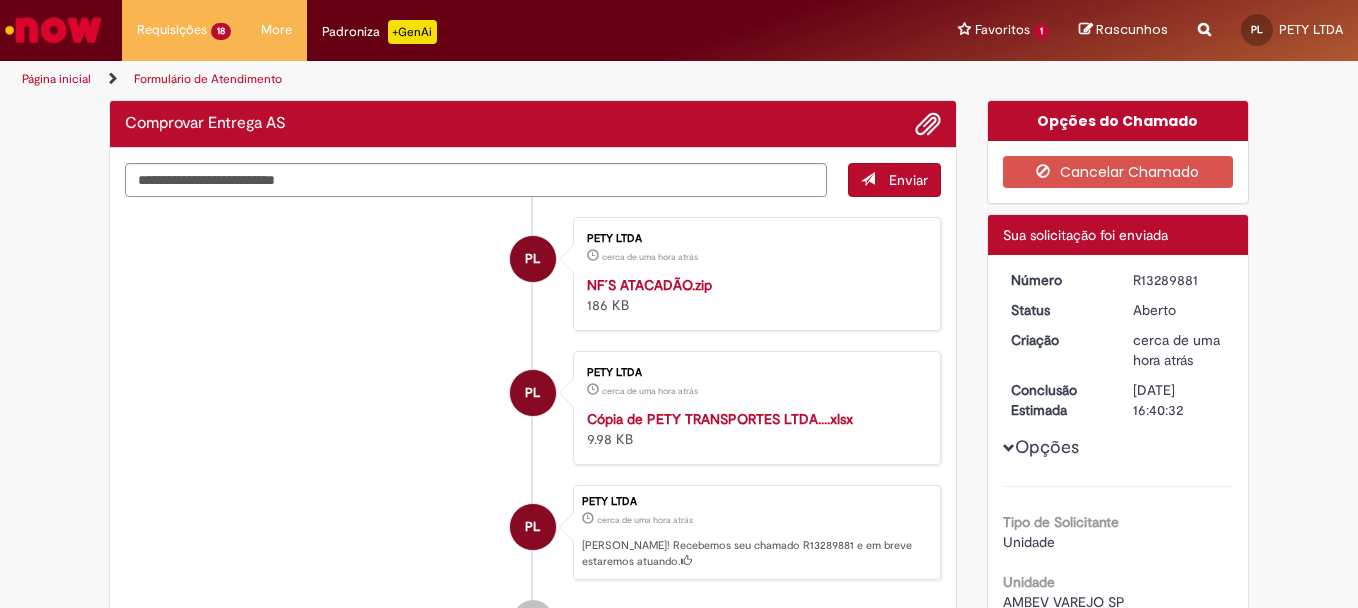 click on "PL
PETY LTDA
cerca de uma hora atrás cerca de uma hora atrás
NF´S ATACADÃO.zip  186 KB" at bounding box center (533, 274) 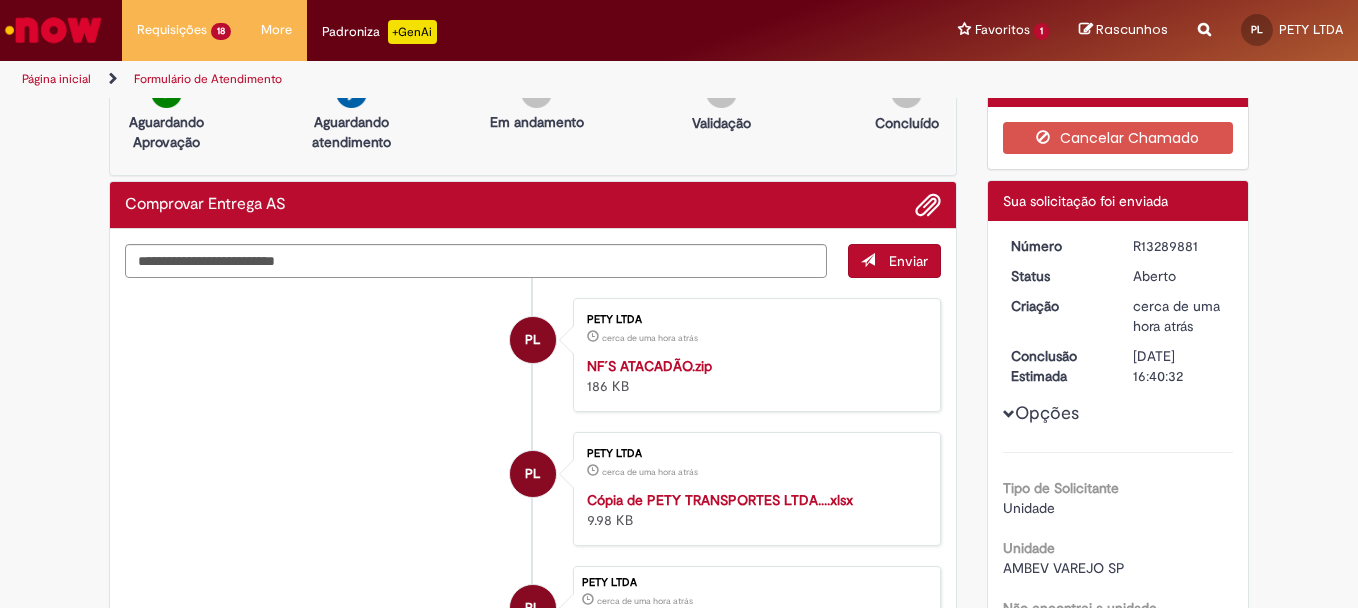 scroll, scrollTop: 0, scrollLeft: 0, axis: both 